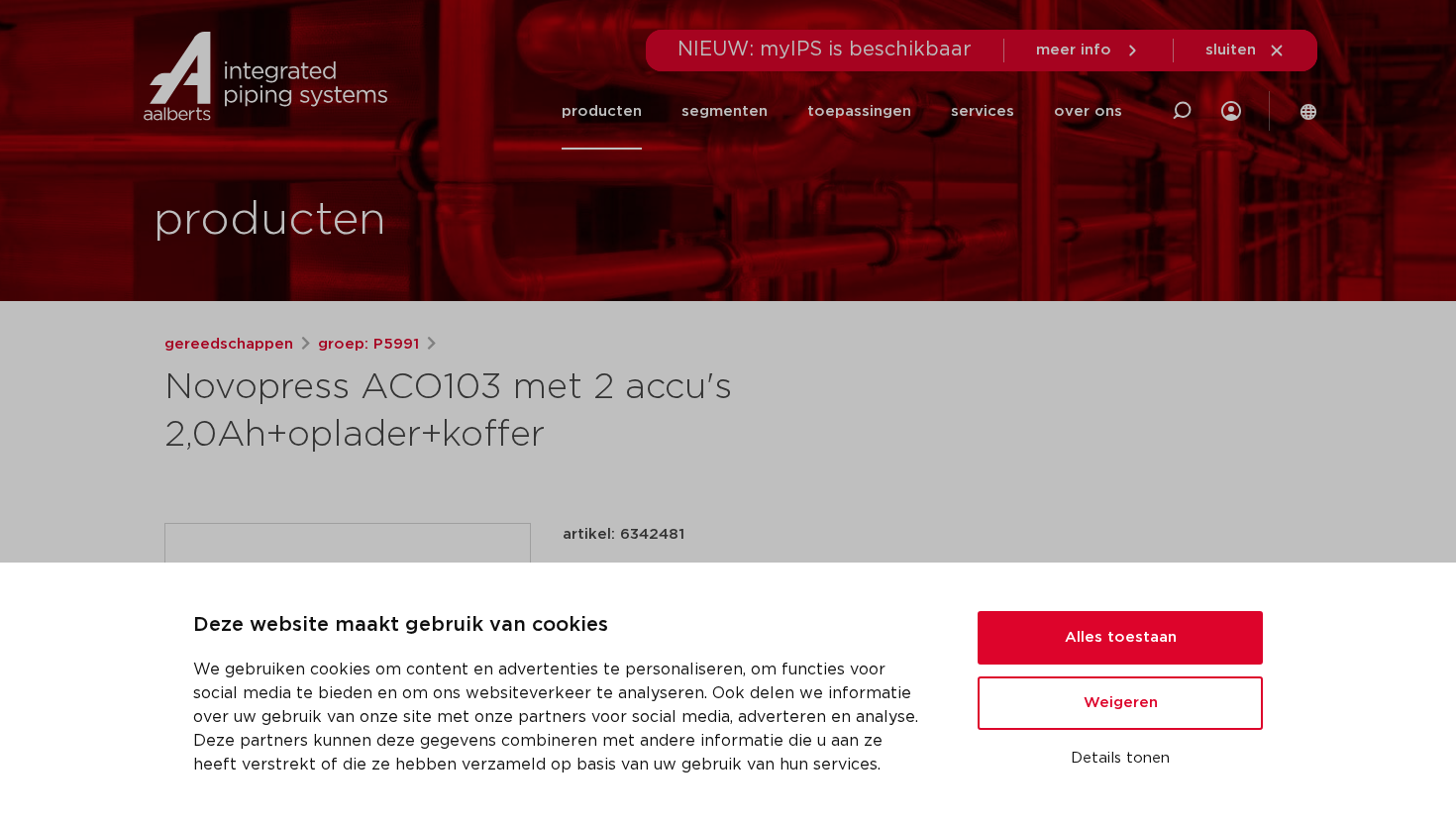 scroll, scrollTop: 22, scrollLeft: 0, axis: vertical 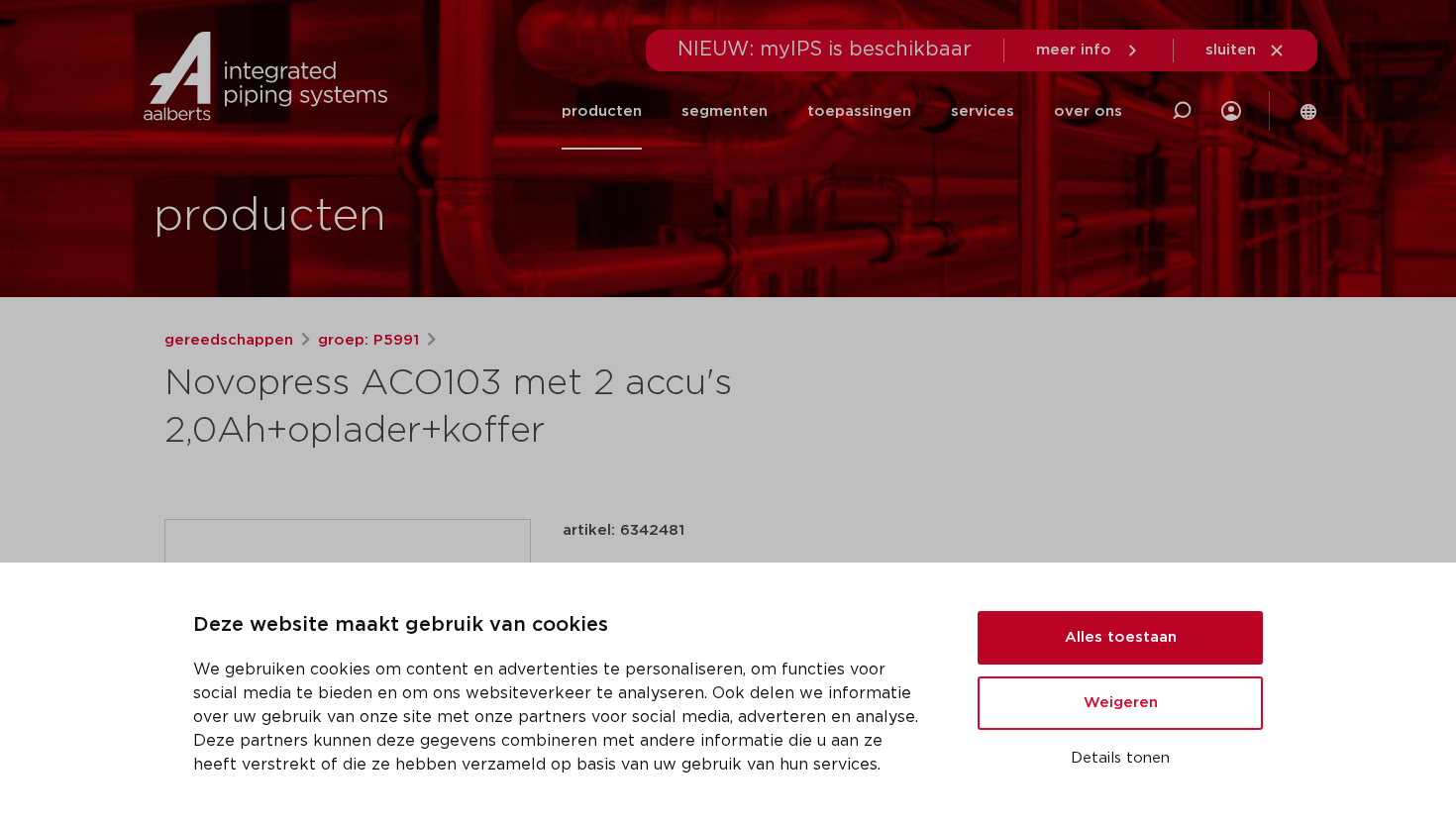 click on "Alles toestaan" at bounding box center (1120, 638) 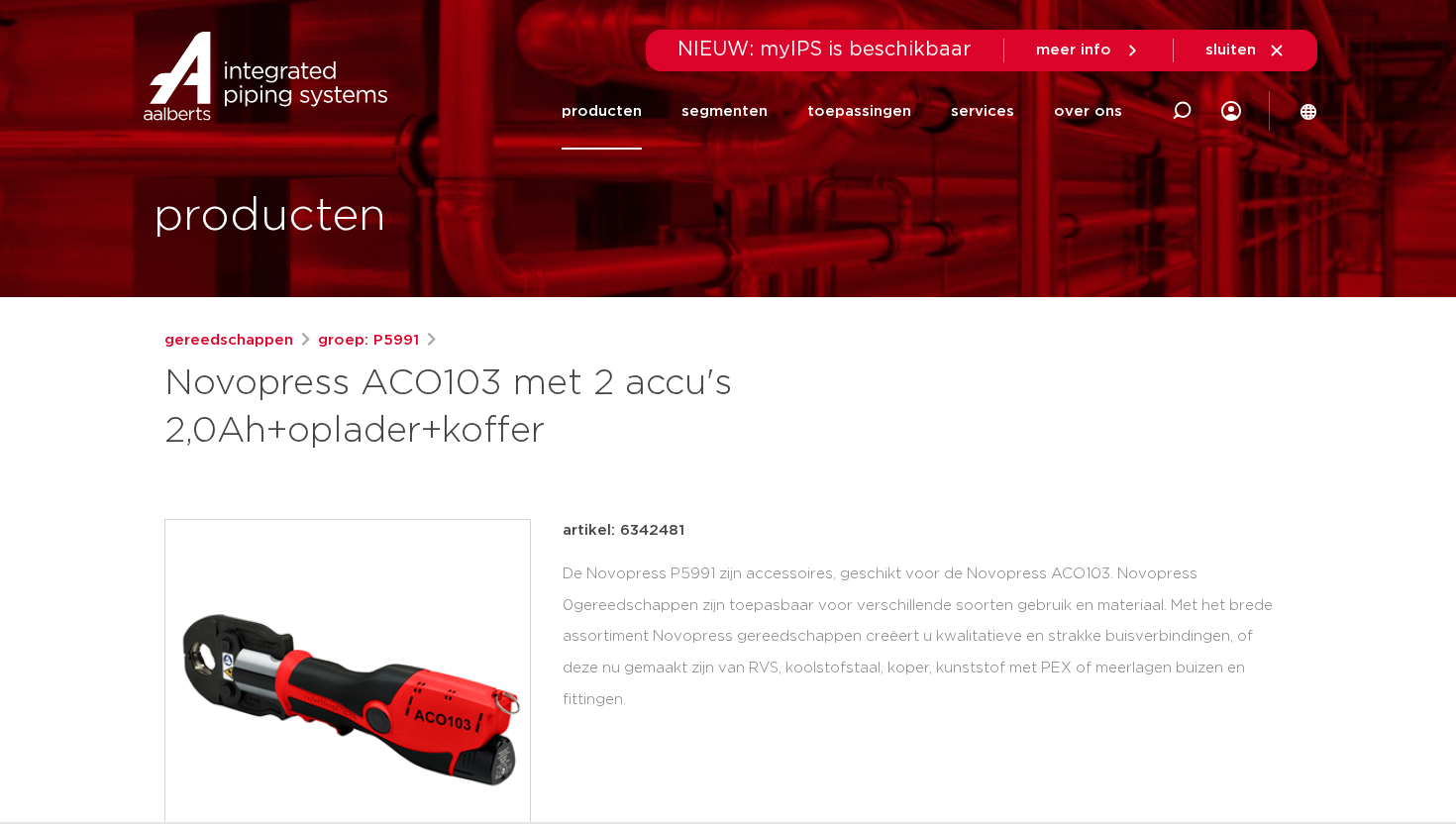 scroll, scrollTop: 0, scrollLeft: 0, axis: both 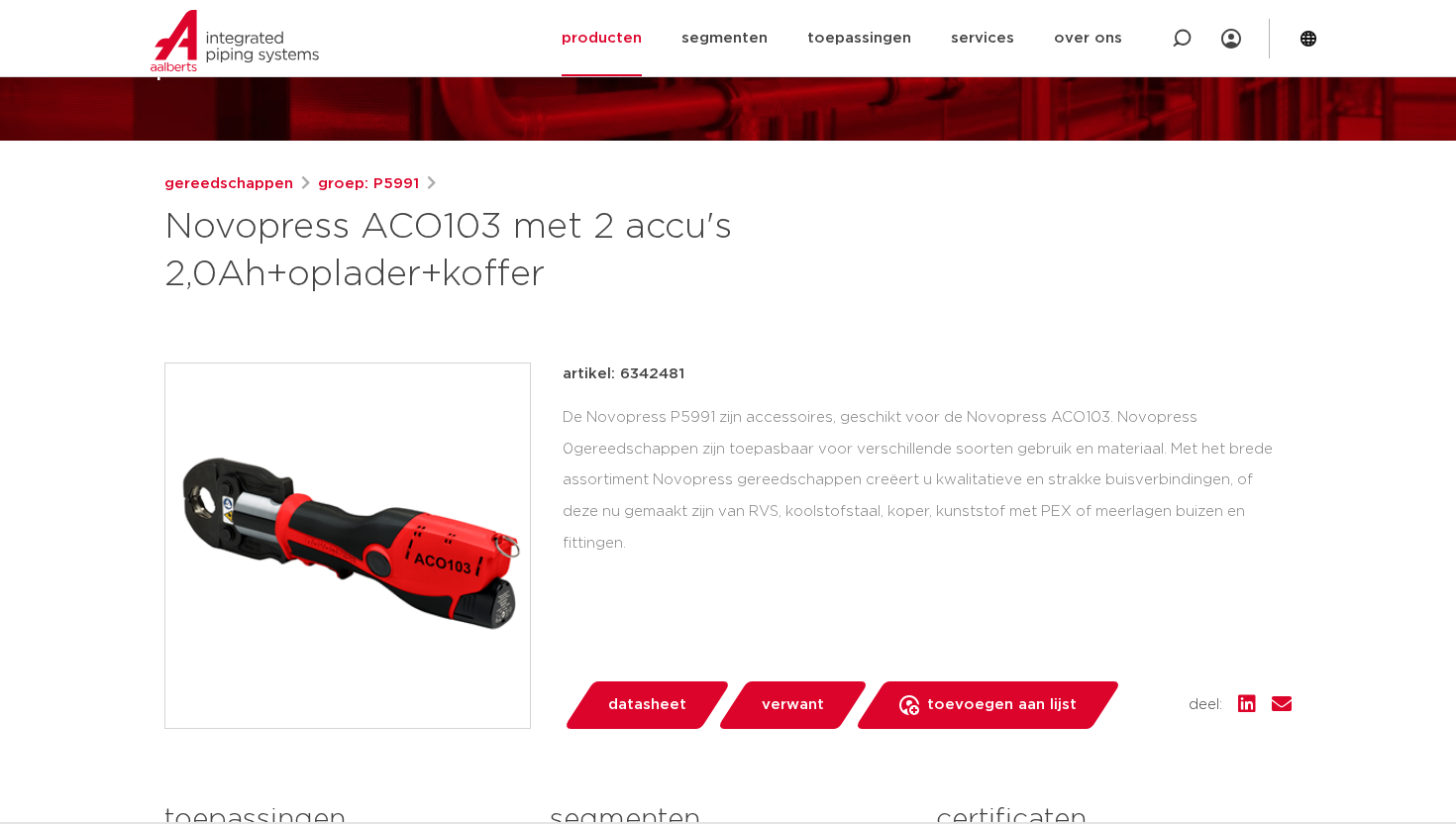 click on "verwant" at bounding box center [792, 705] 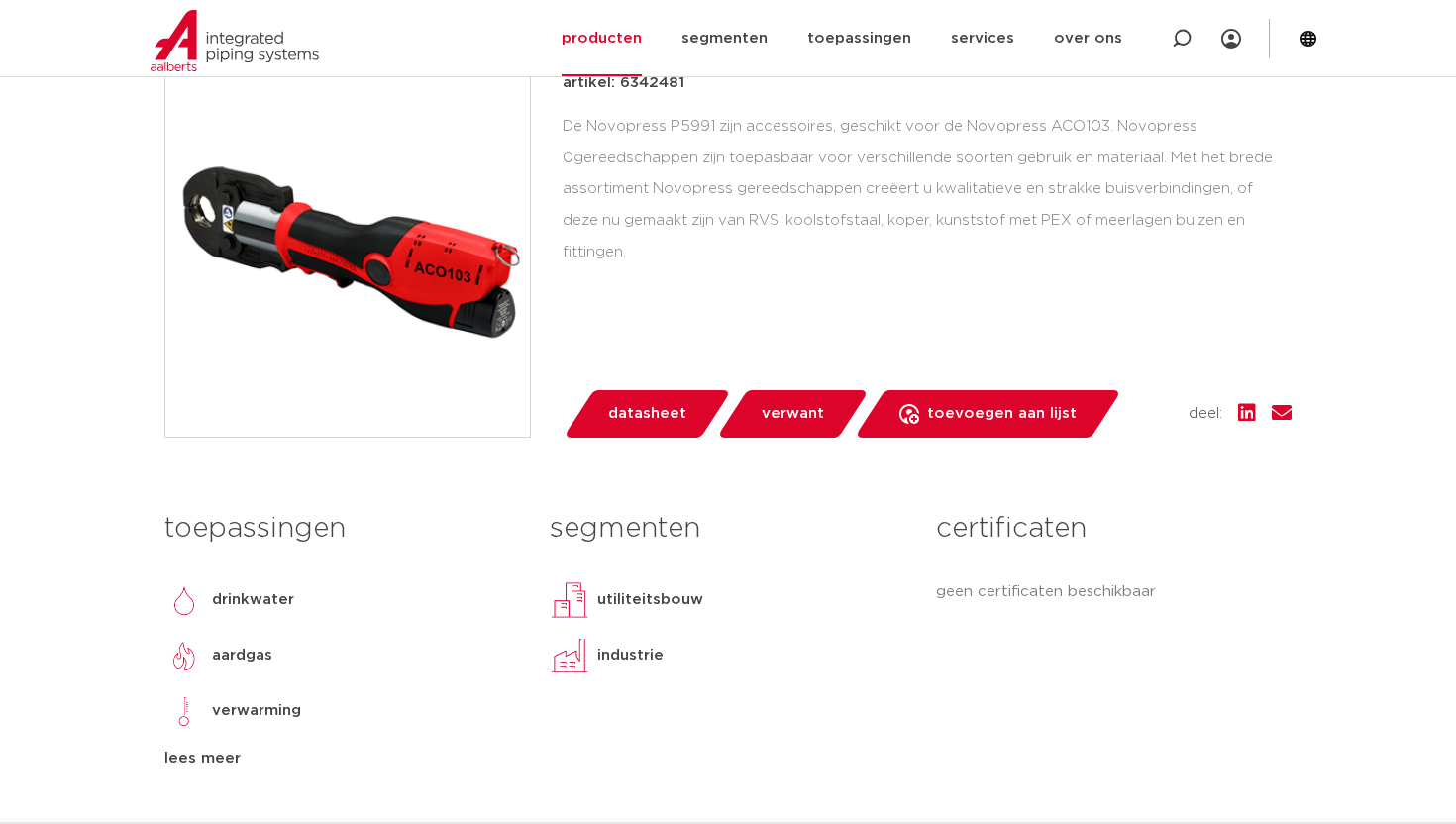 scroll, scrollTop: 0, scrollLeft: 0, axis: both 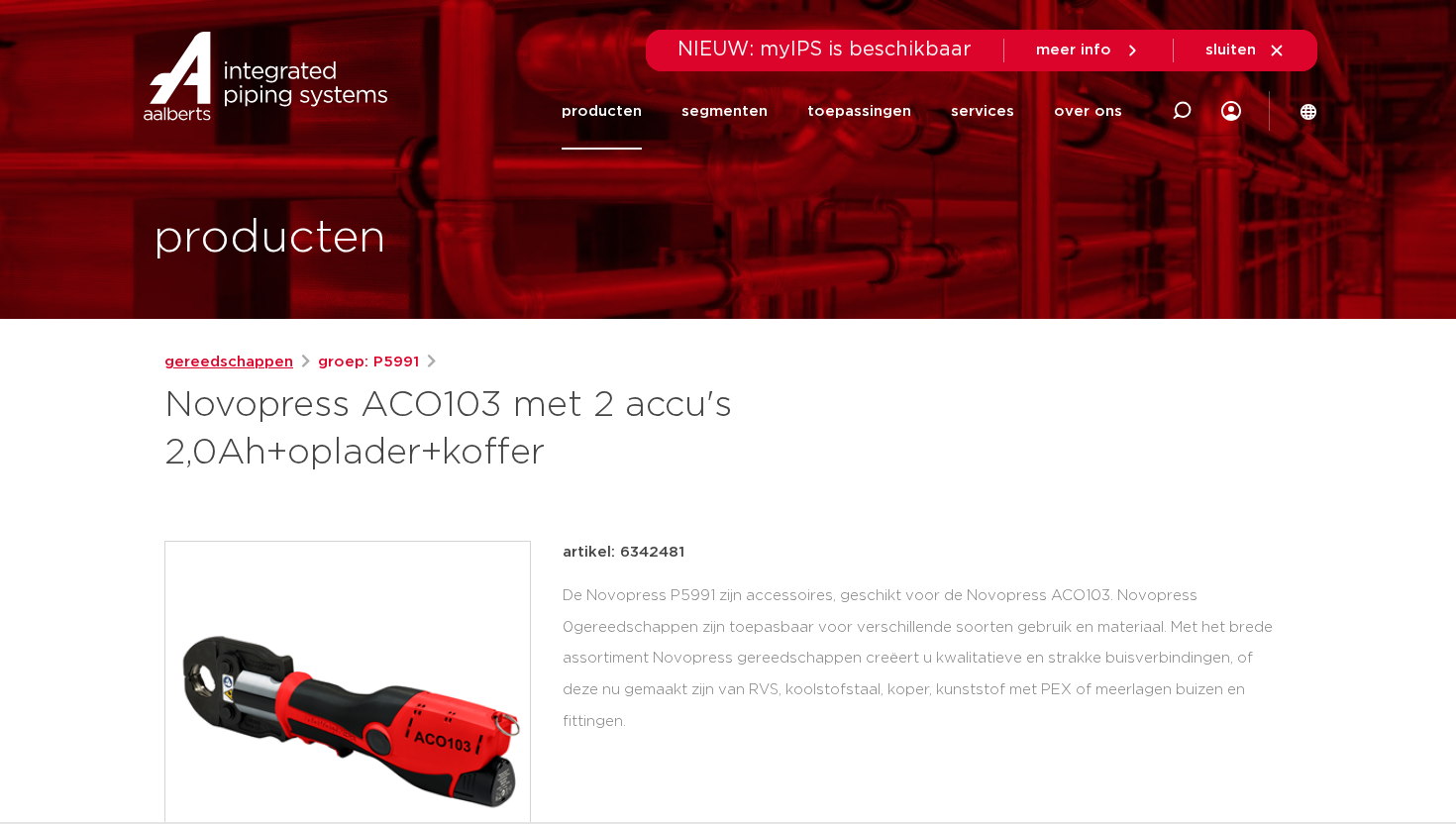 click on "gereedschappen" at bounding box center (229, 362) 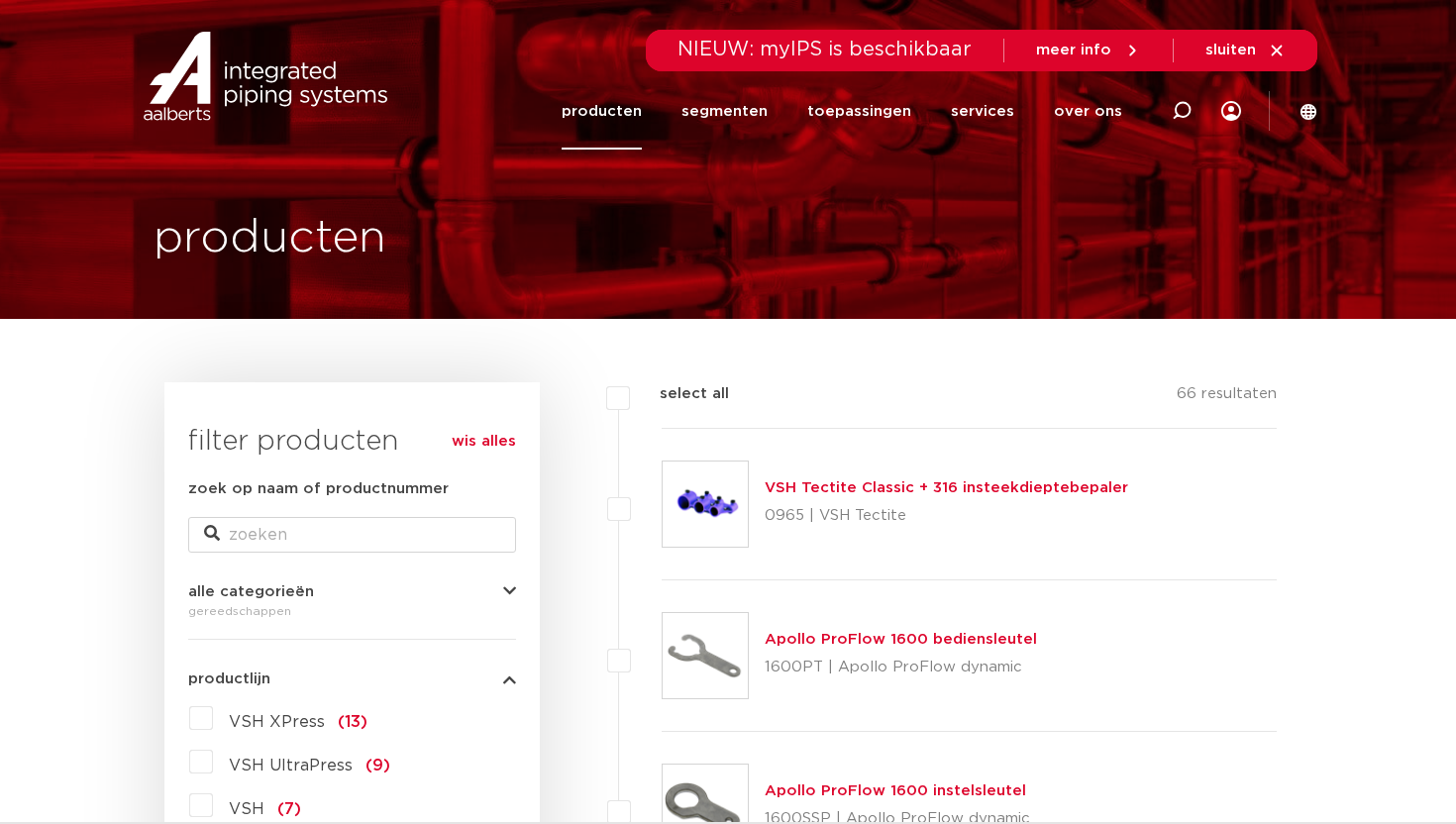 scroll, scrollTop: 0, scrollLeft: 0, axis: both 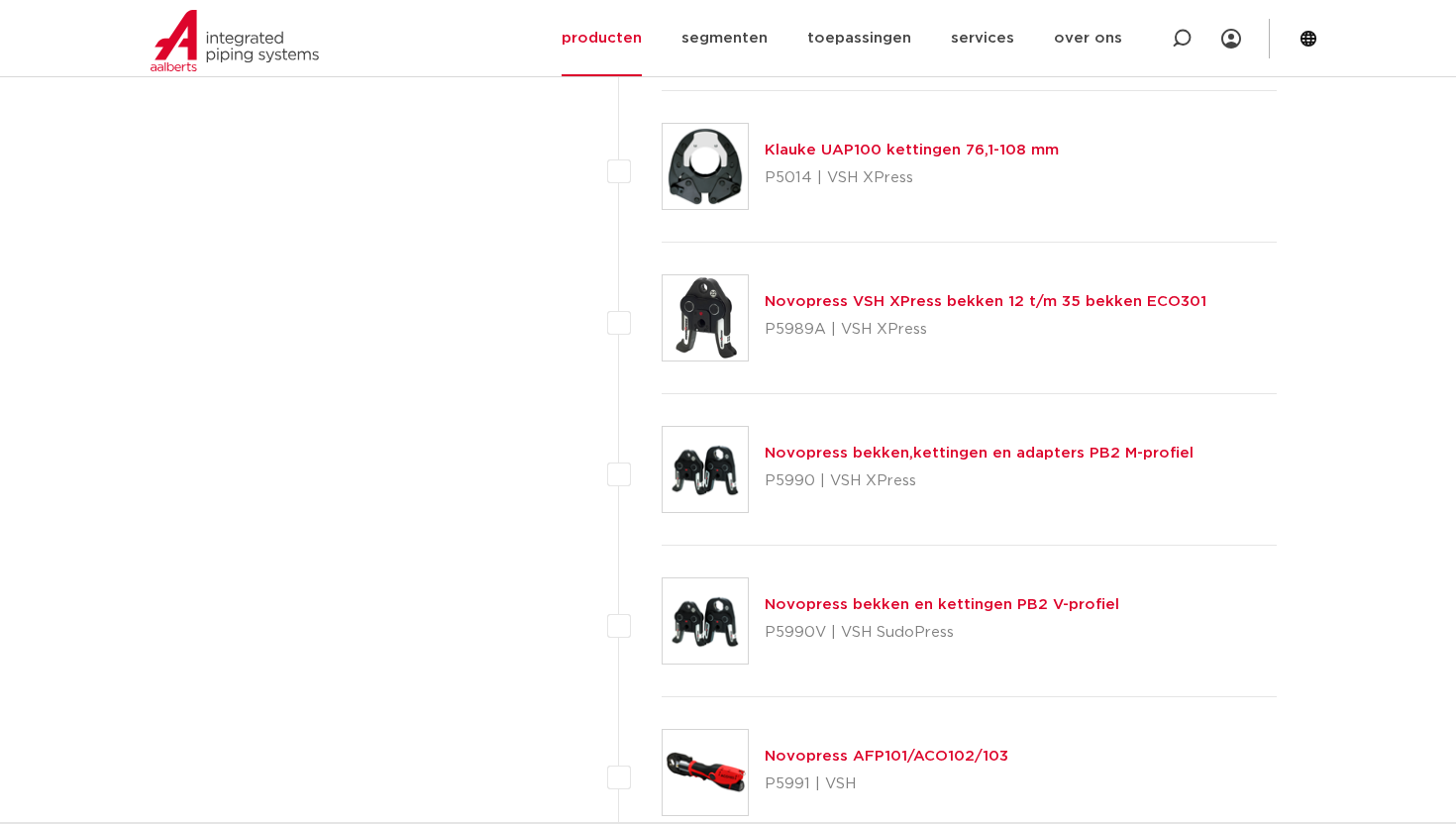 click on "Novopress bekken en kettingen PB2 V-profiel" at bounding box center [942, 604] 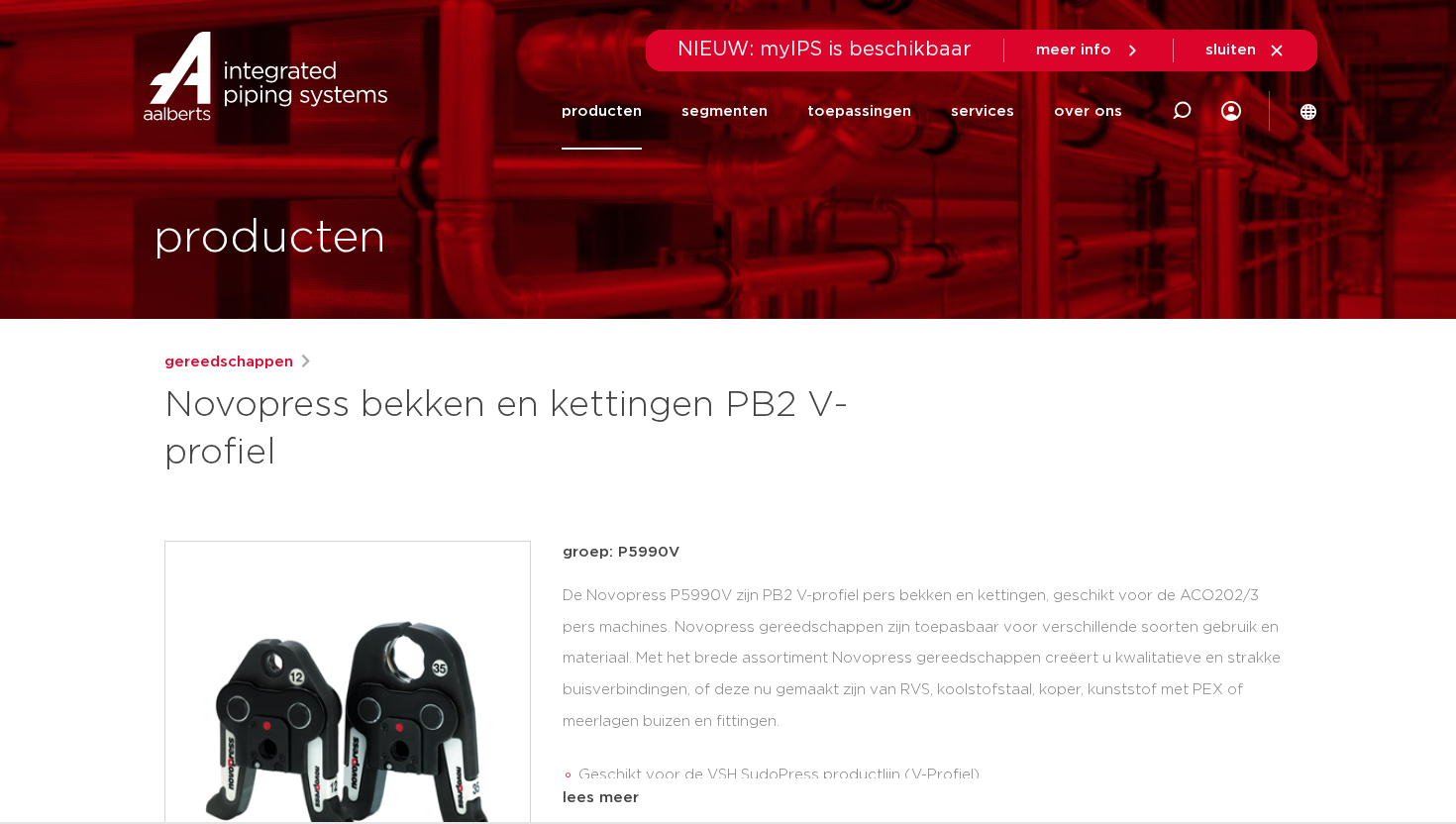 scroll, scrollTop: 0, scrollLeft: 0, axis: both 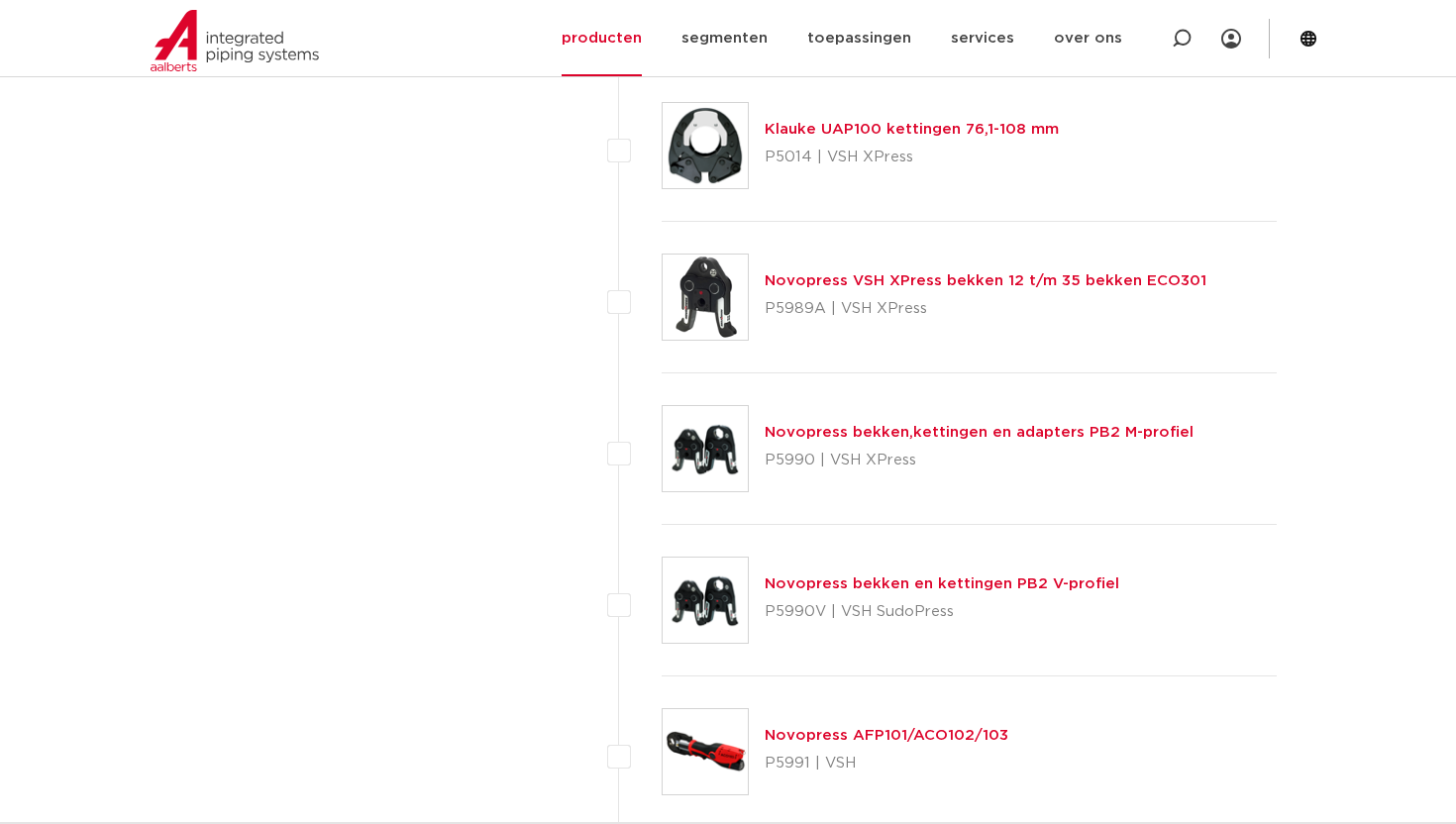 click on "Klauke UAP100 kettingen 76,1-108 mm" at bounding box center (911, 129) 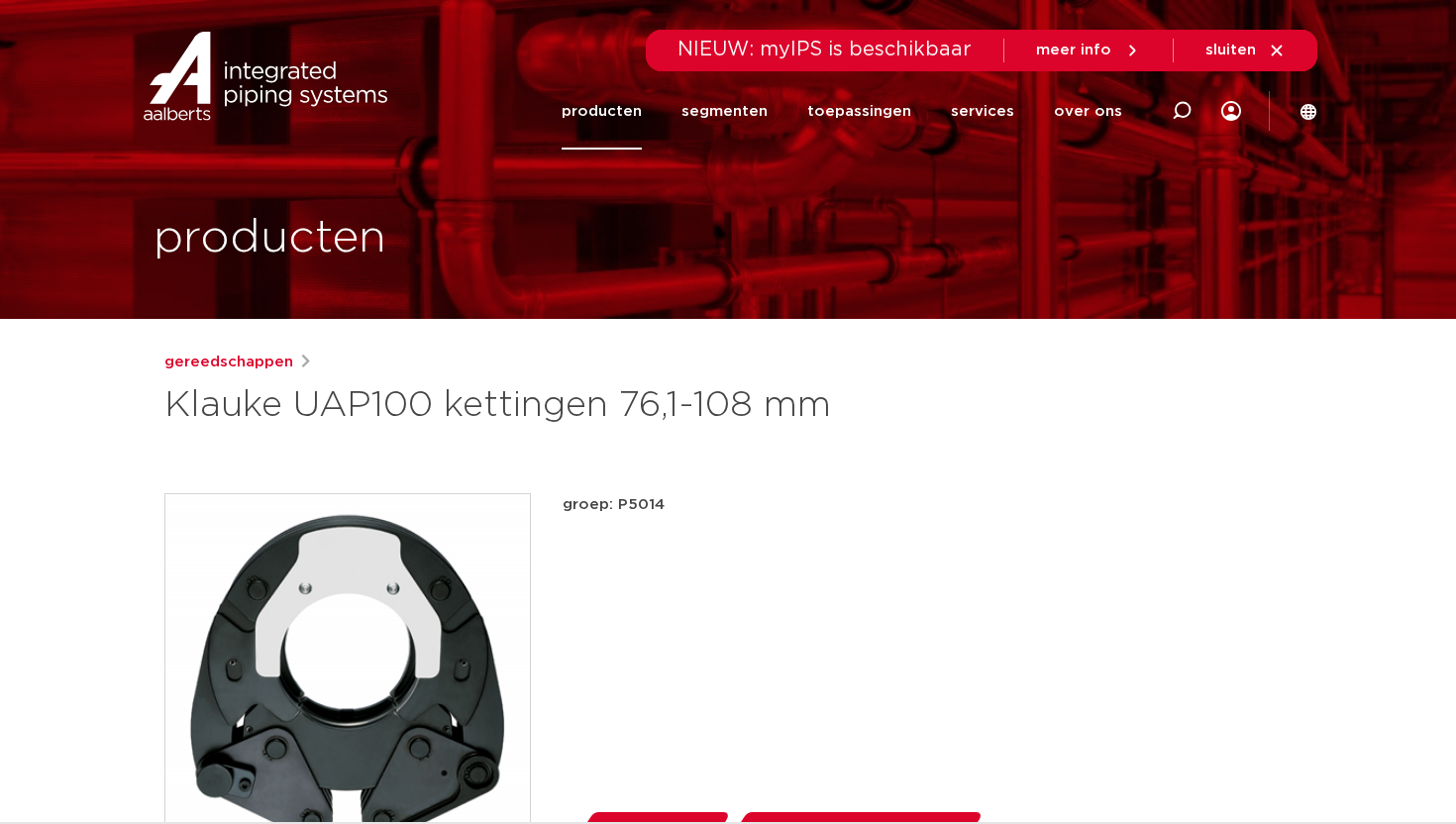 scroll, scrollTop: 0, scrollLeft: 0, axis: both 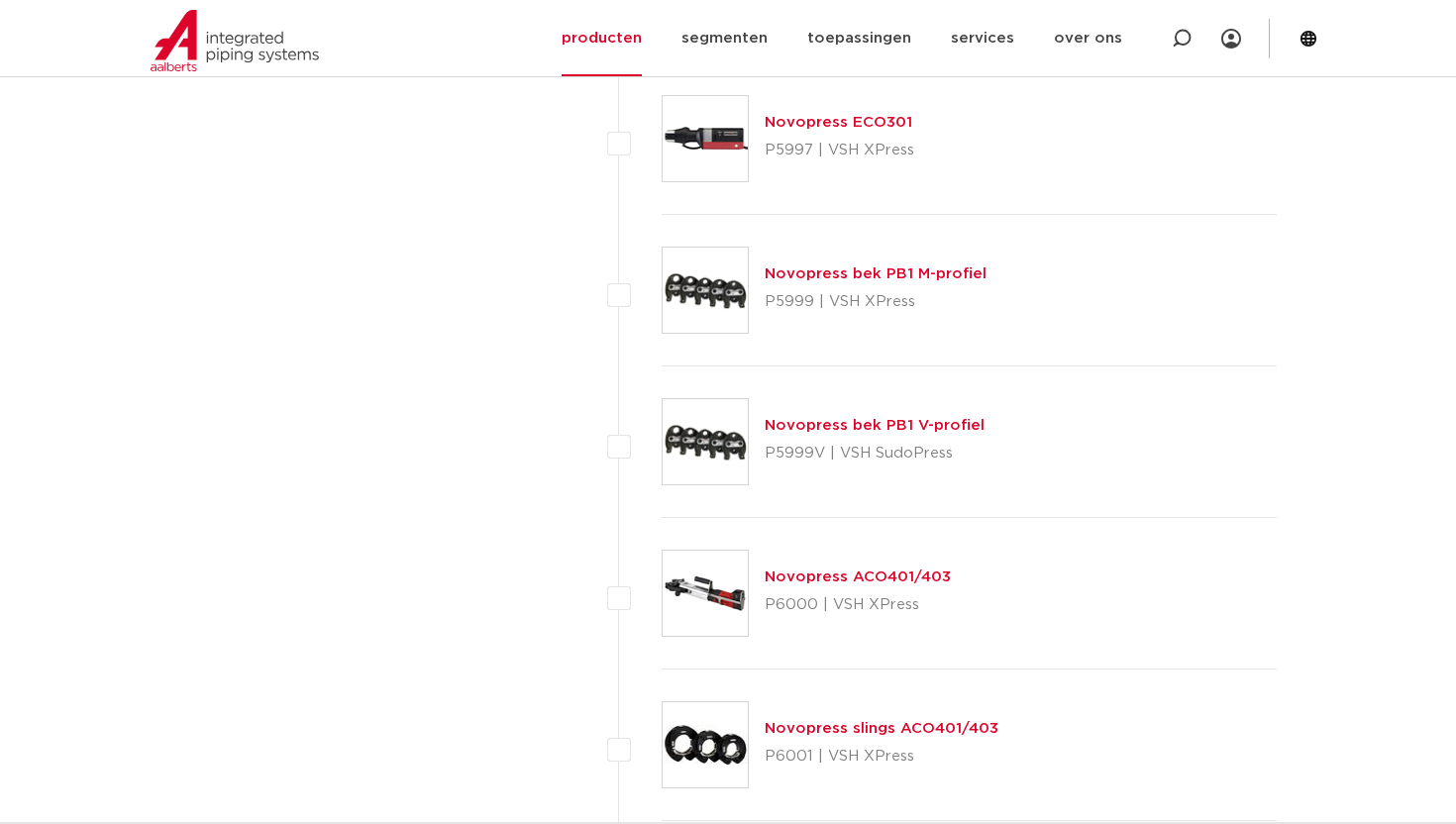 click on "Novopress slings ACO401/403" at bounding box center (882, 728) 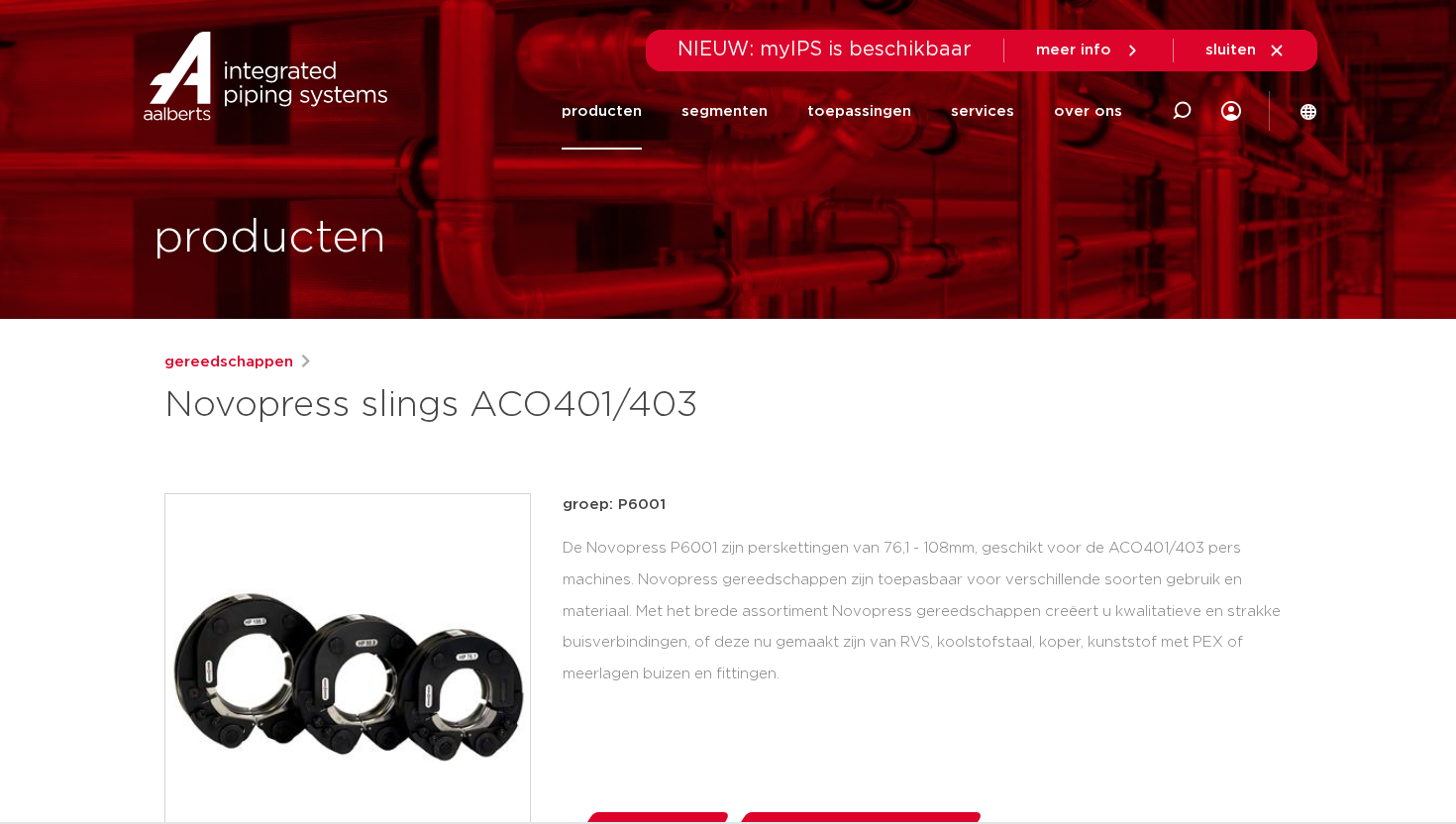 scroll, scrollTop: 0, scrollLeft: 0, axis: both 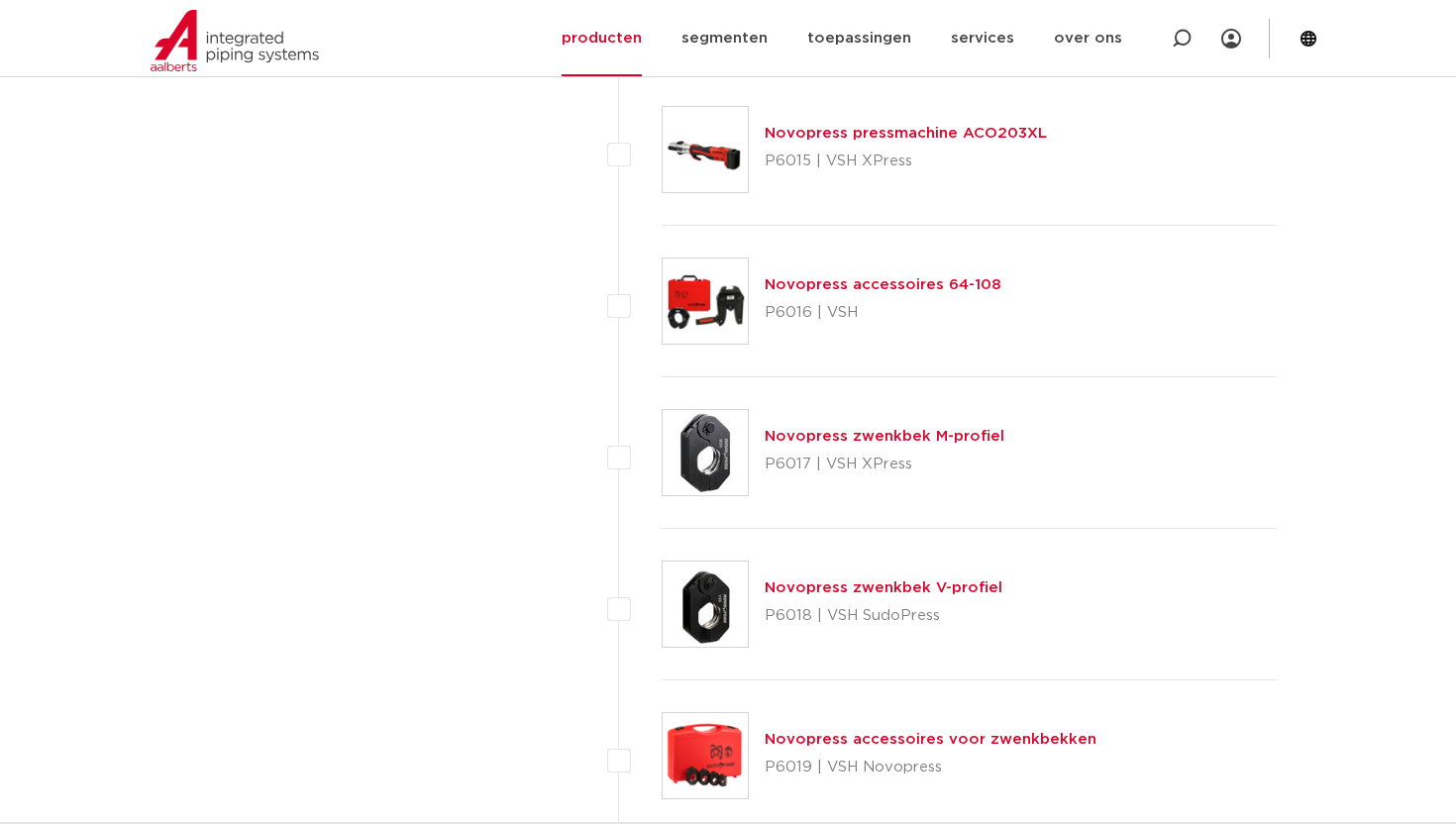 click on "Novopress zwenkbek M-profiel" at bounding box center (884, 436) 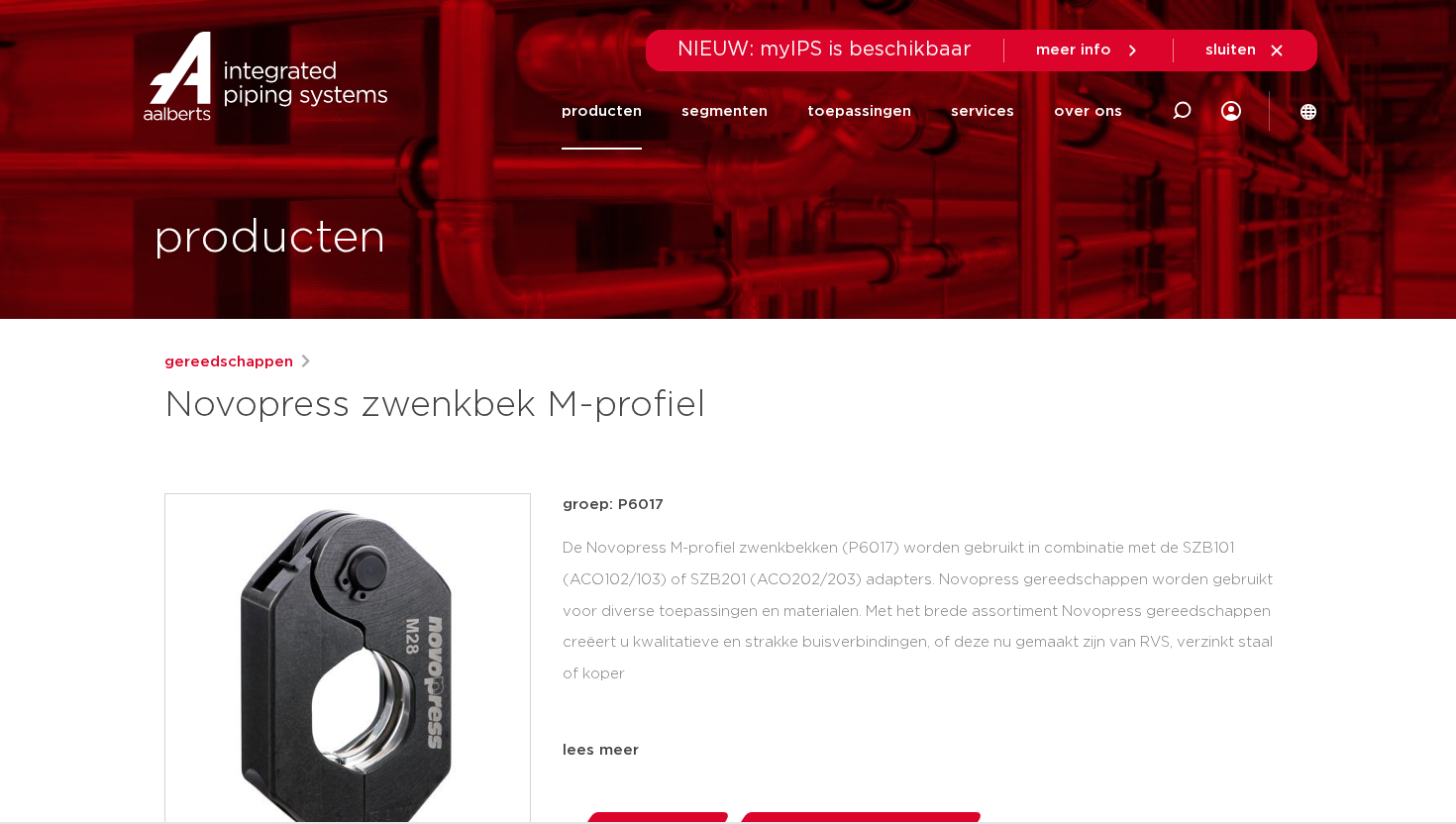 scroll, scrollTop: 0, scrollLeft: 0, axis: both 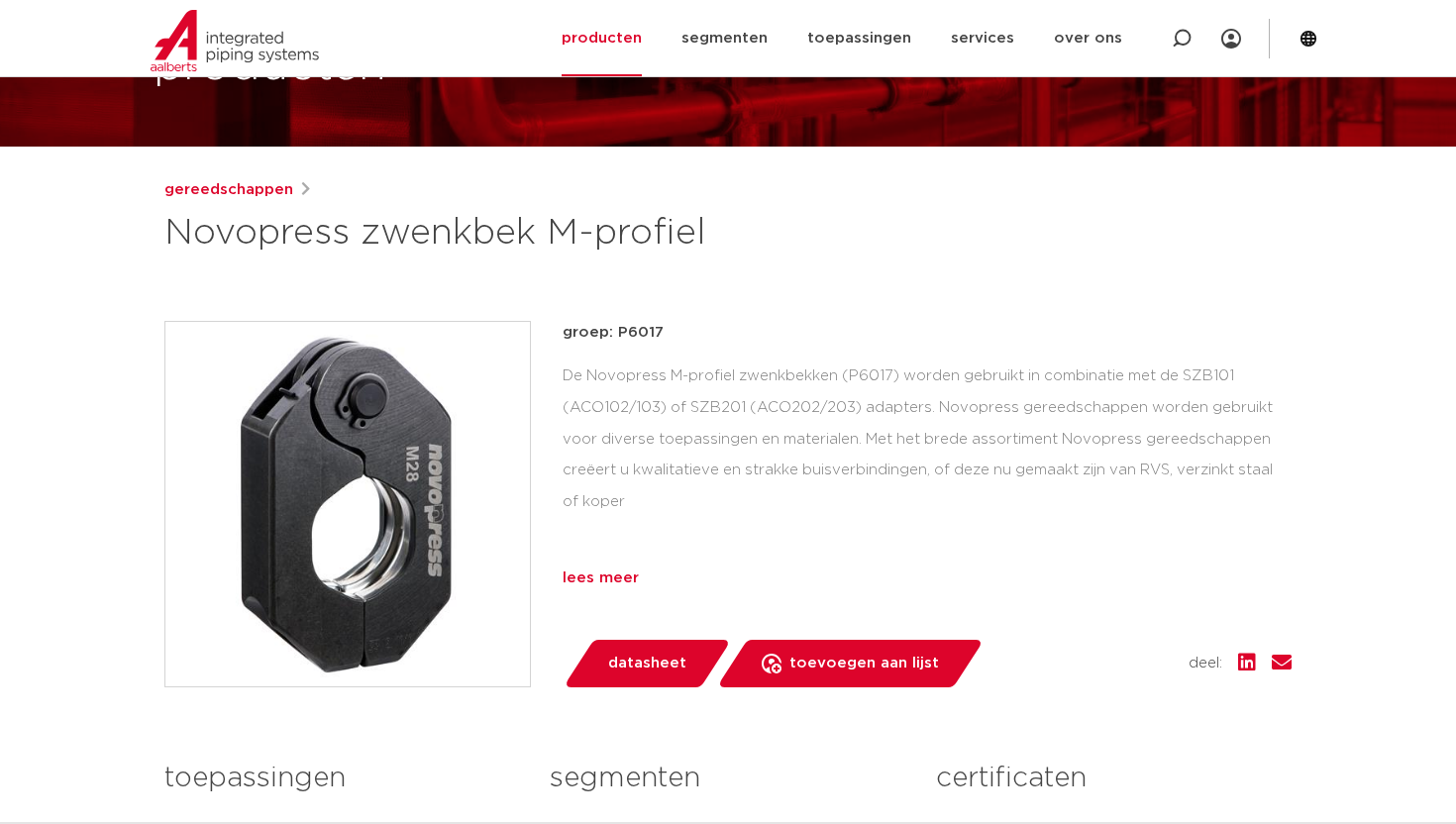 click on "lees meer" at bounding box center [927, 578] 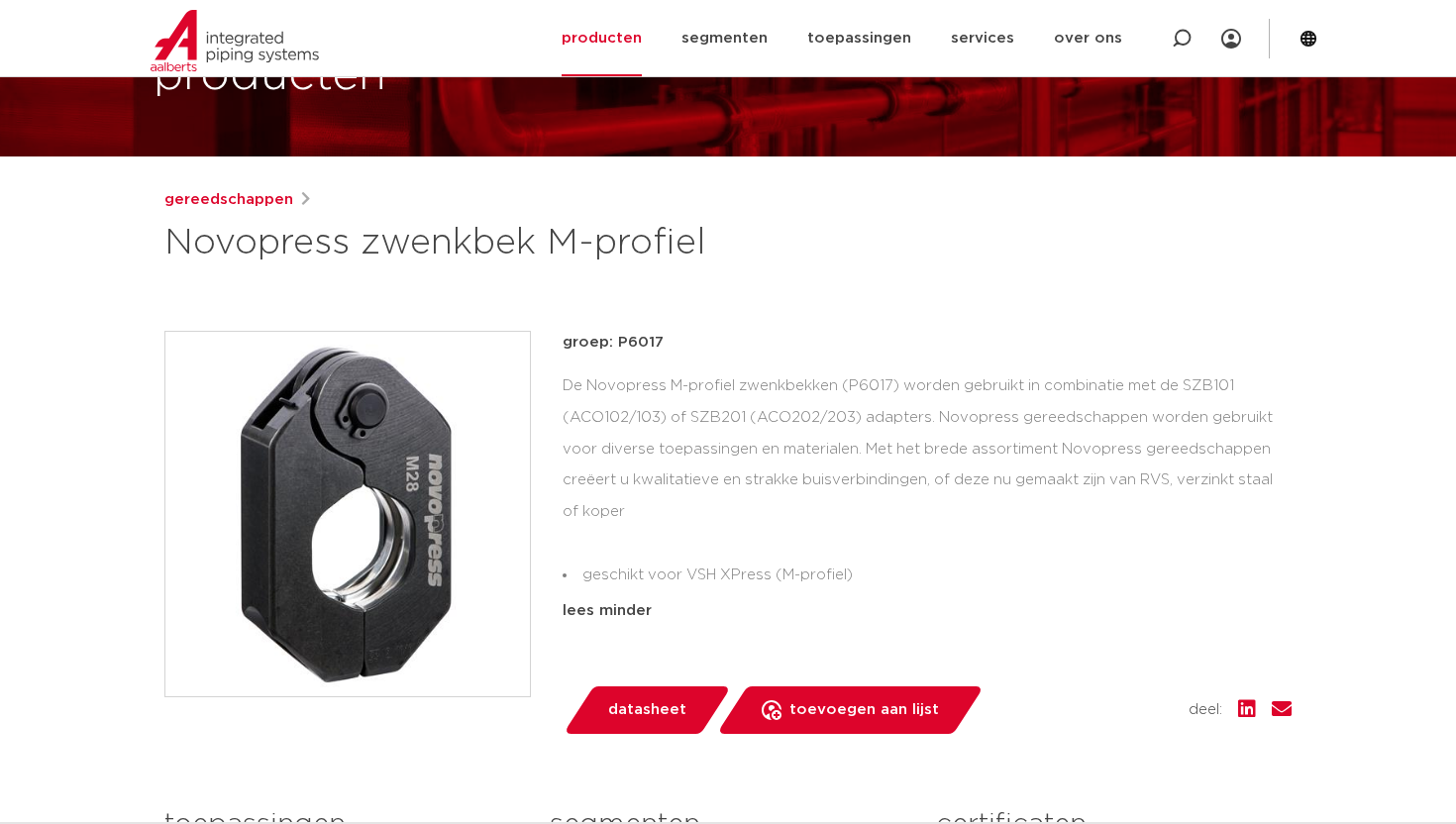 scroll, scrollTop: 154, scrollLeft: 0, axis: vertical 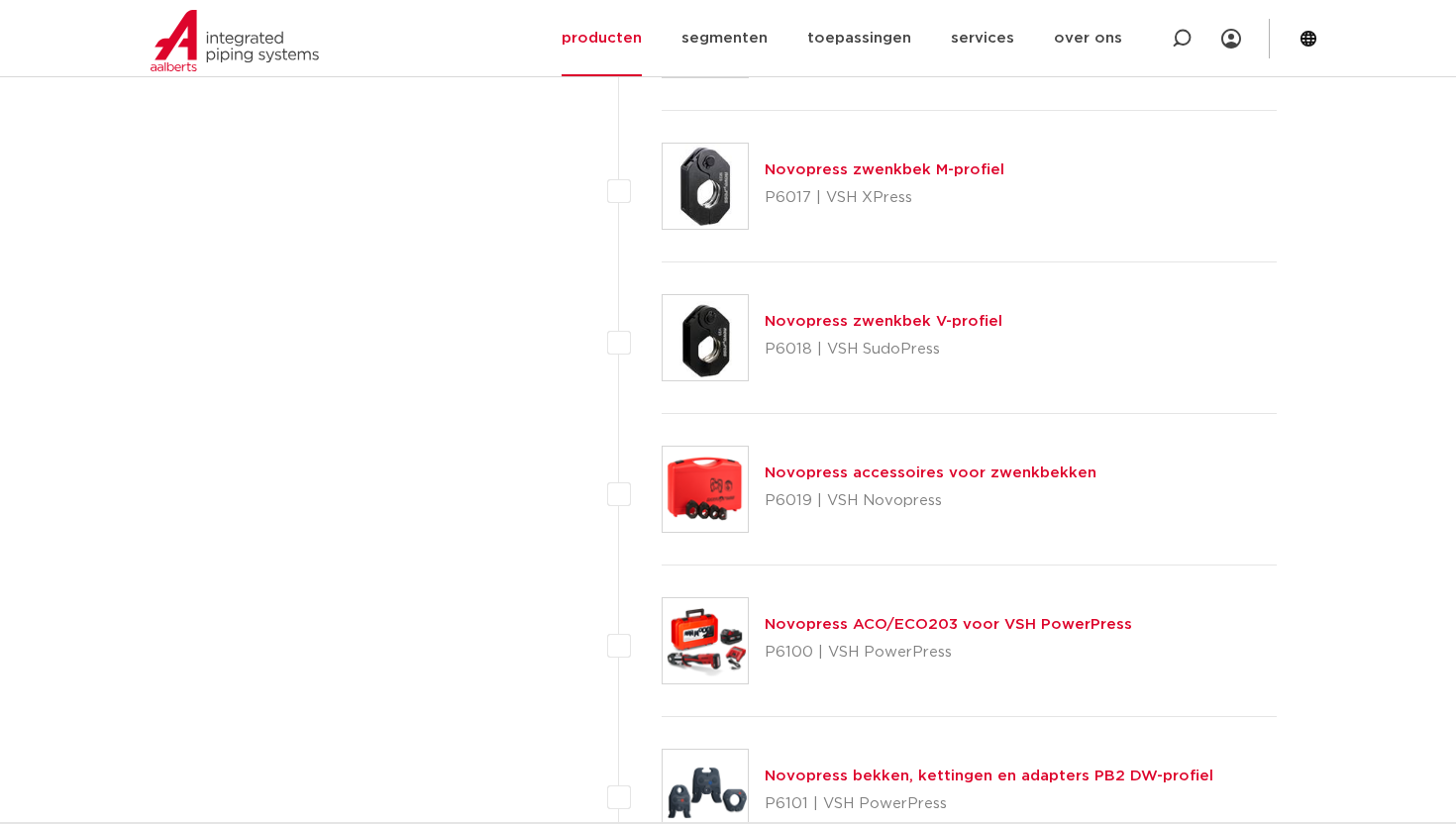 click on "Novopress accessoires voor zwenkbekken" at bounding box center (930, 472) 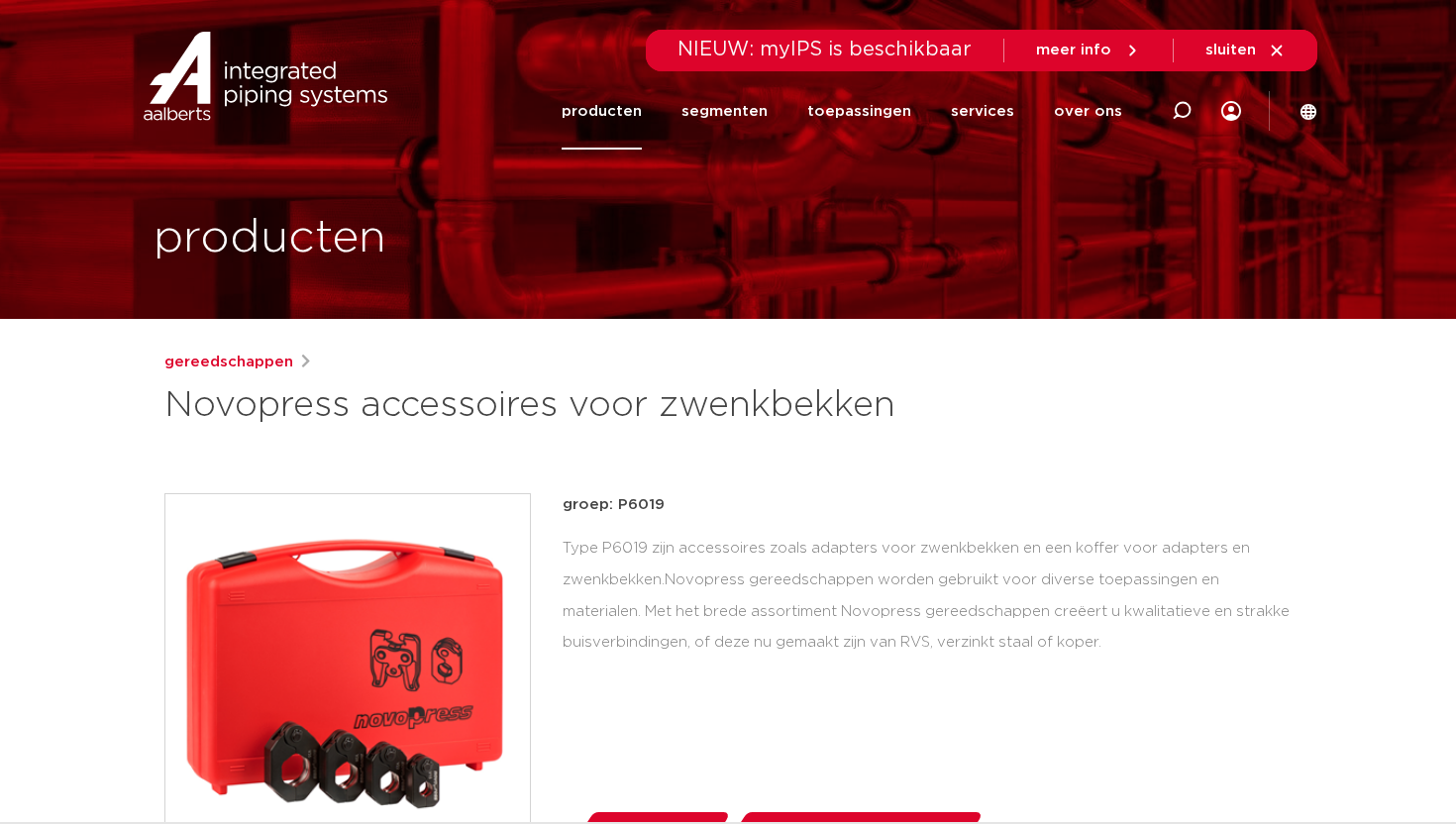 scroll, scrollTop: 0, scrollLeft: 0, axis: both 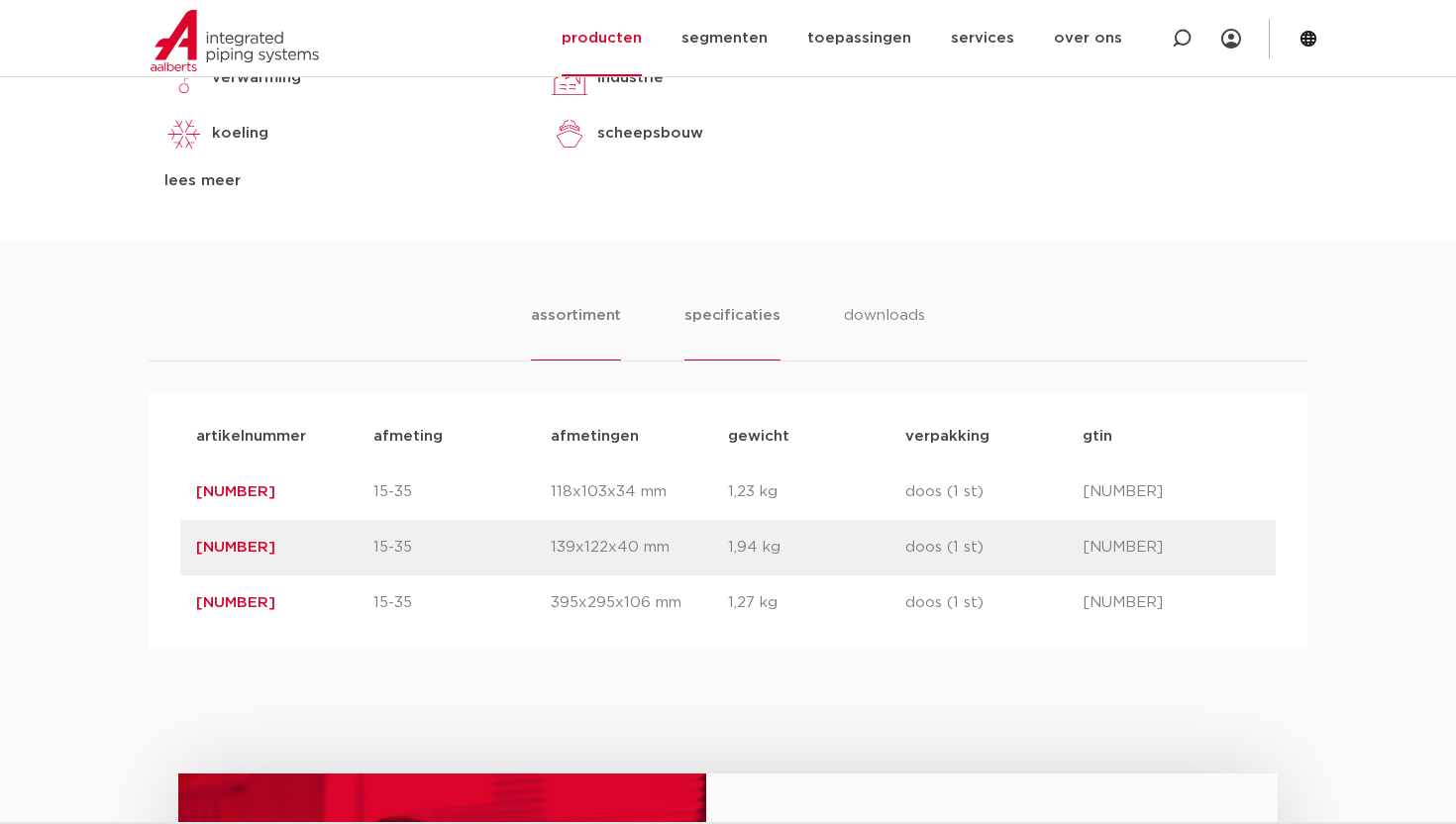 click on "specificaties" at bounding box center [732, 332] 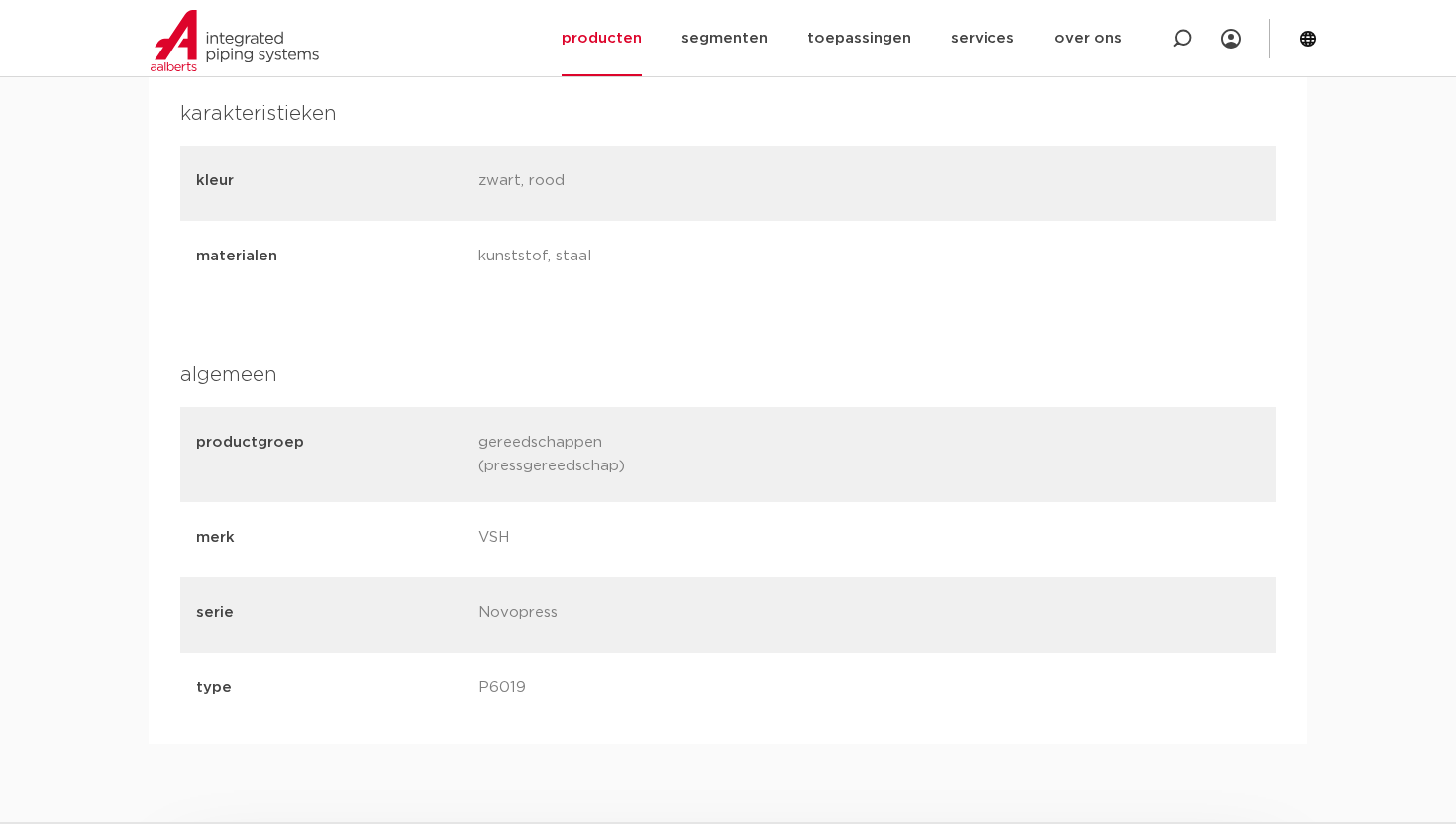 scroll, scrollTop: 1320, scrollLeft: 0, axis: vertical 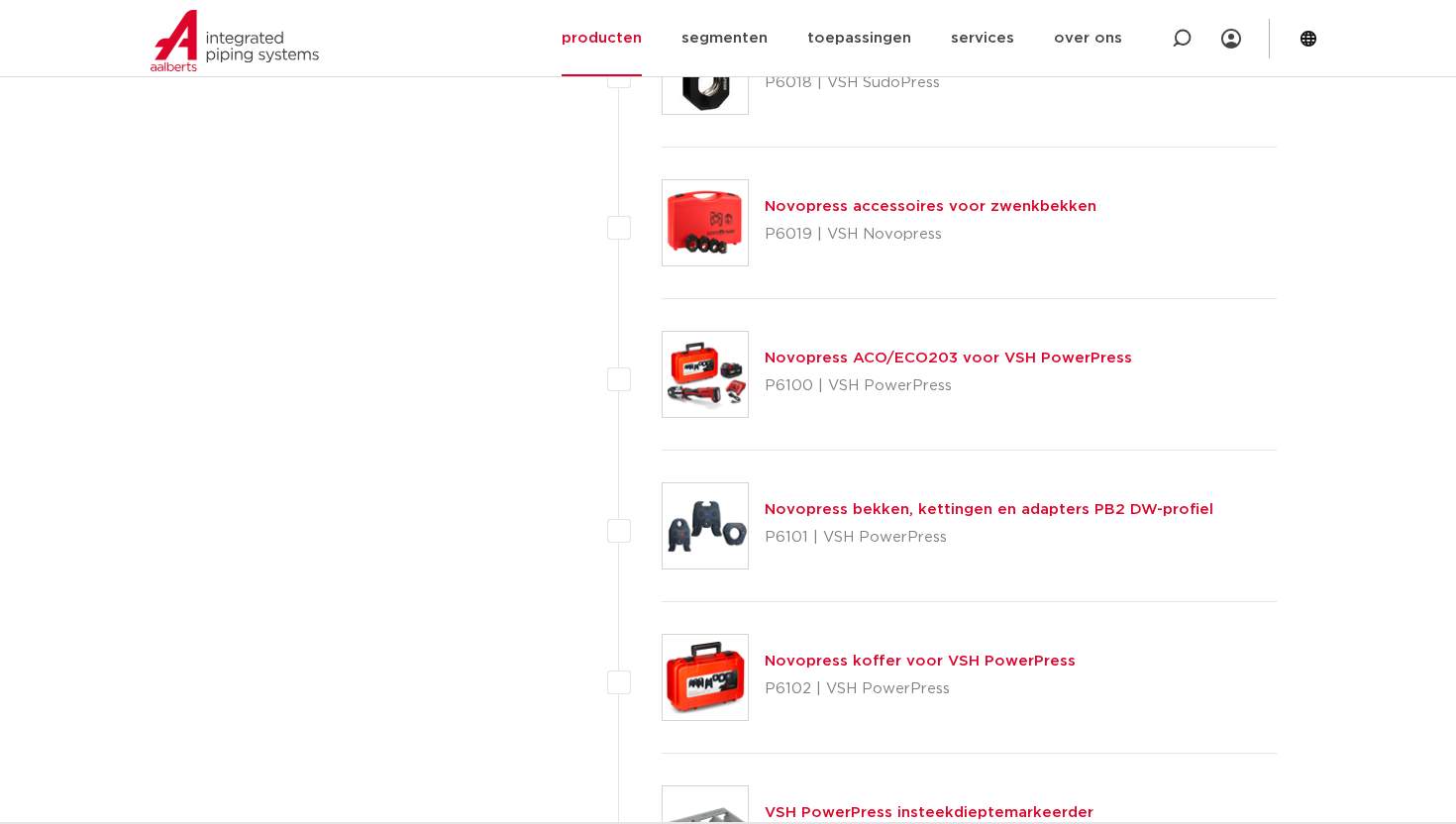 click on "Novopress bekken, kettingen en adapters PB2 DW-profiel" at bounding box center (988, 509) 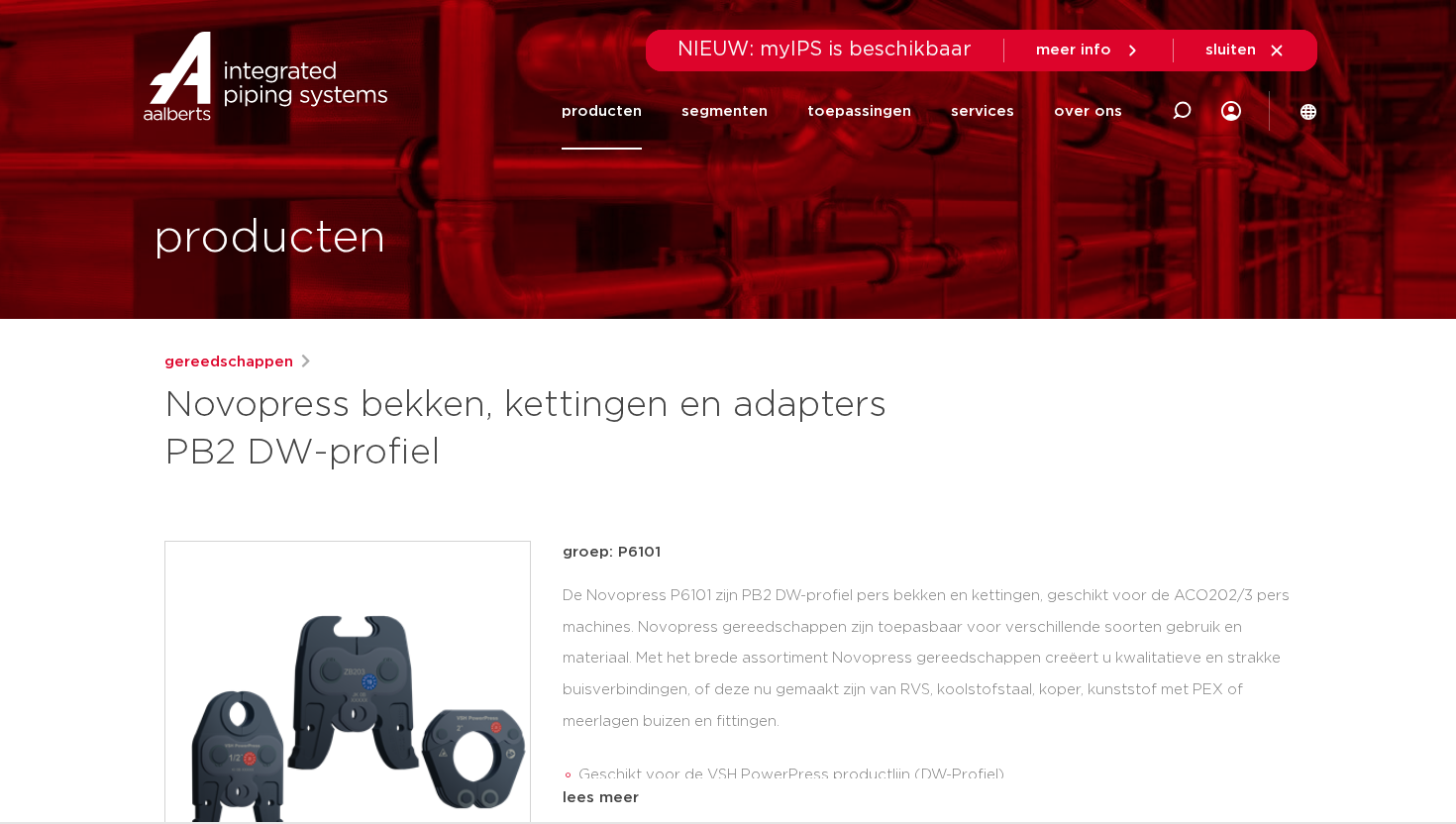 scroll, scrollTop: 0, scrollLeft: 0, axis: both 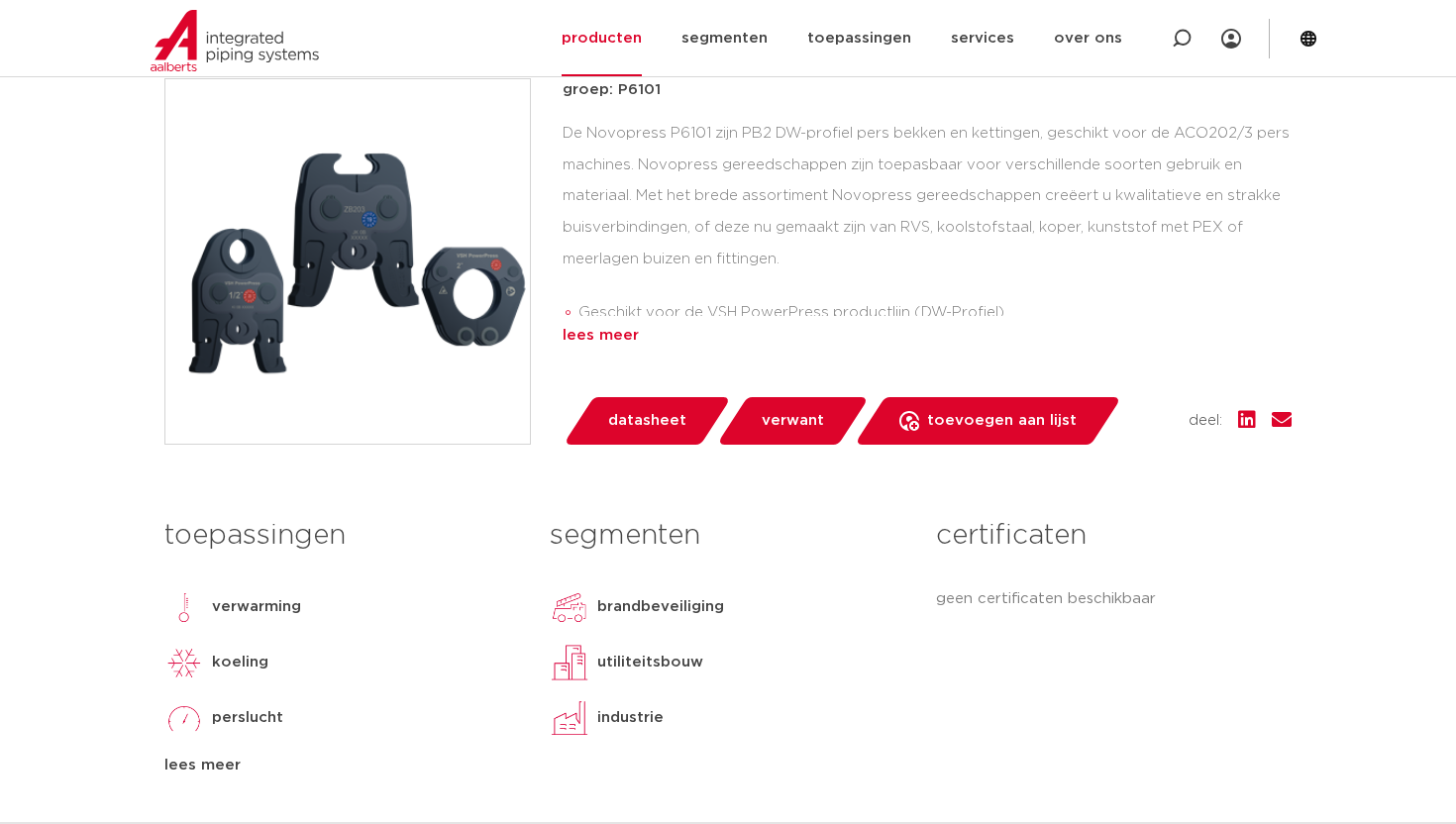click on "lees meer" at bounding box center (927, 336) 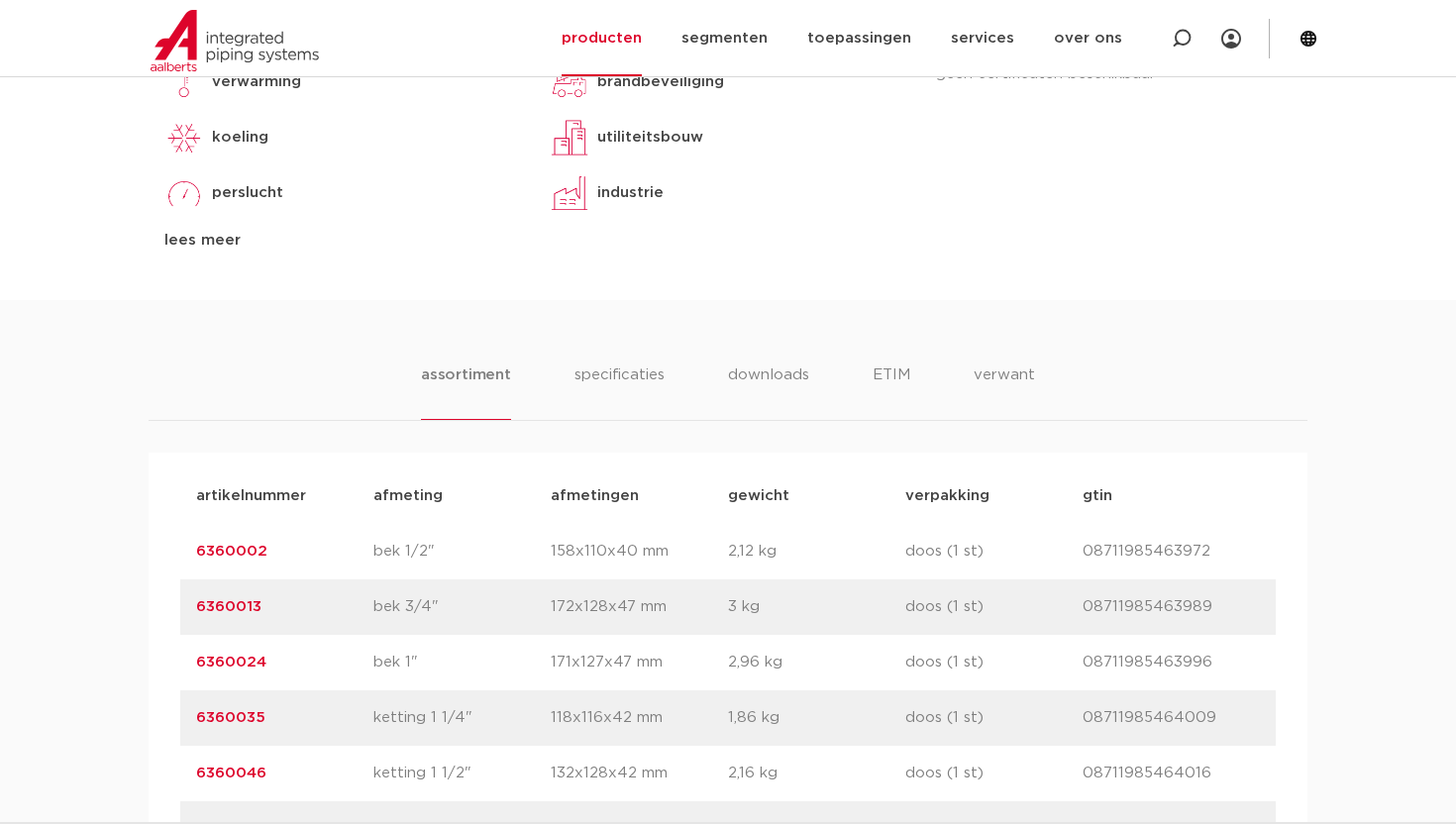 scroll, scrollTop: 1034, scrollLeft: 0, axis: vertical 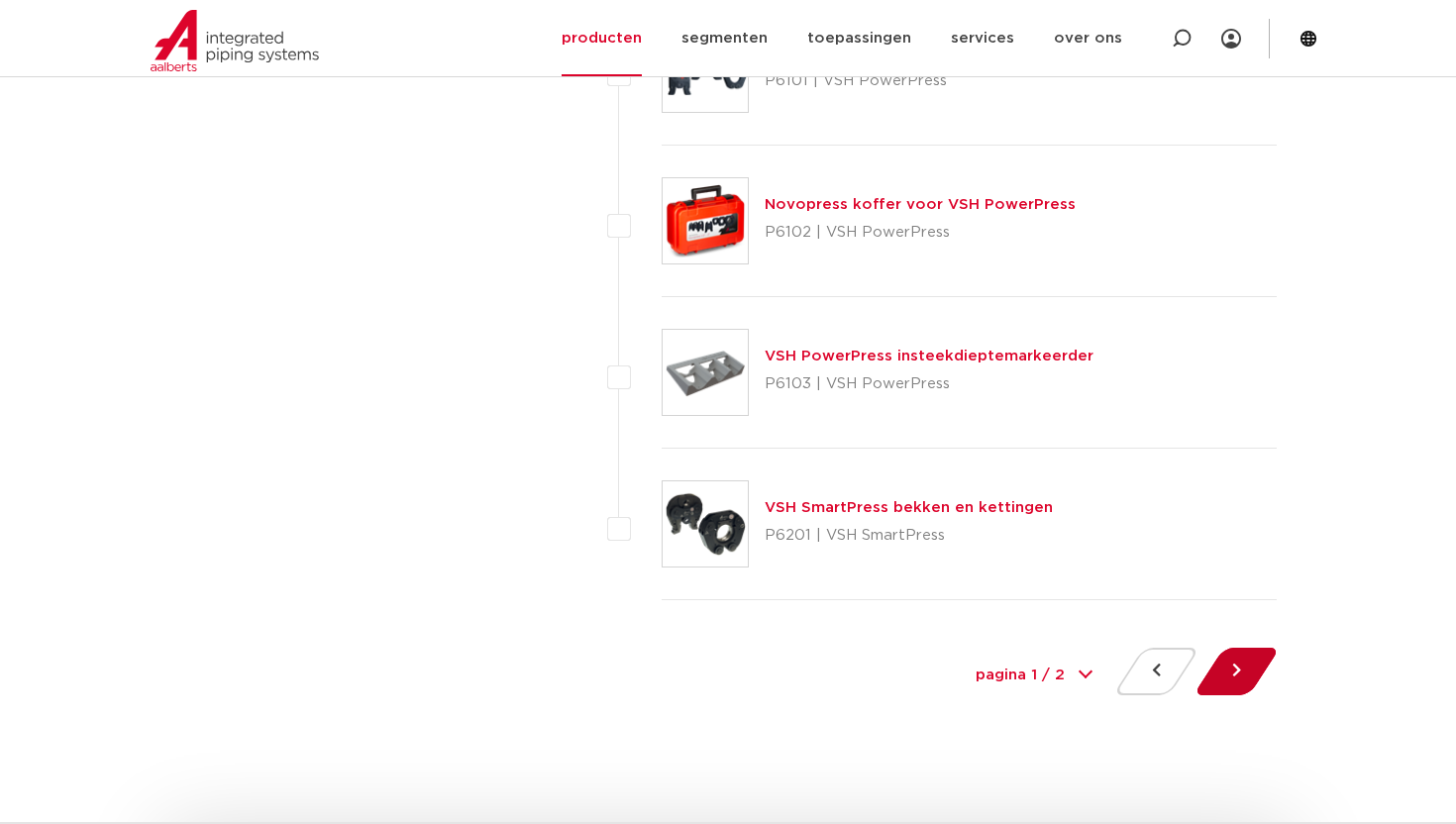 click at bounding box center [1236, 671] 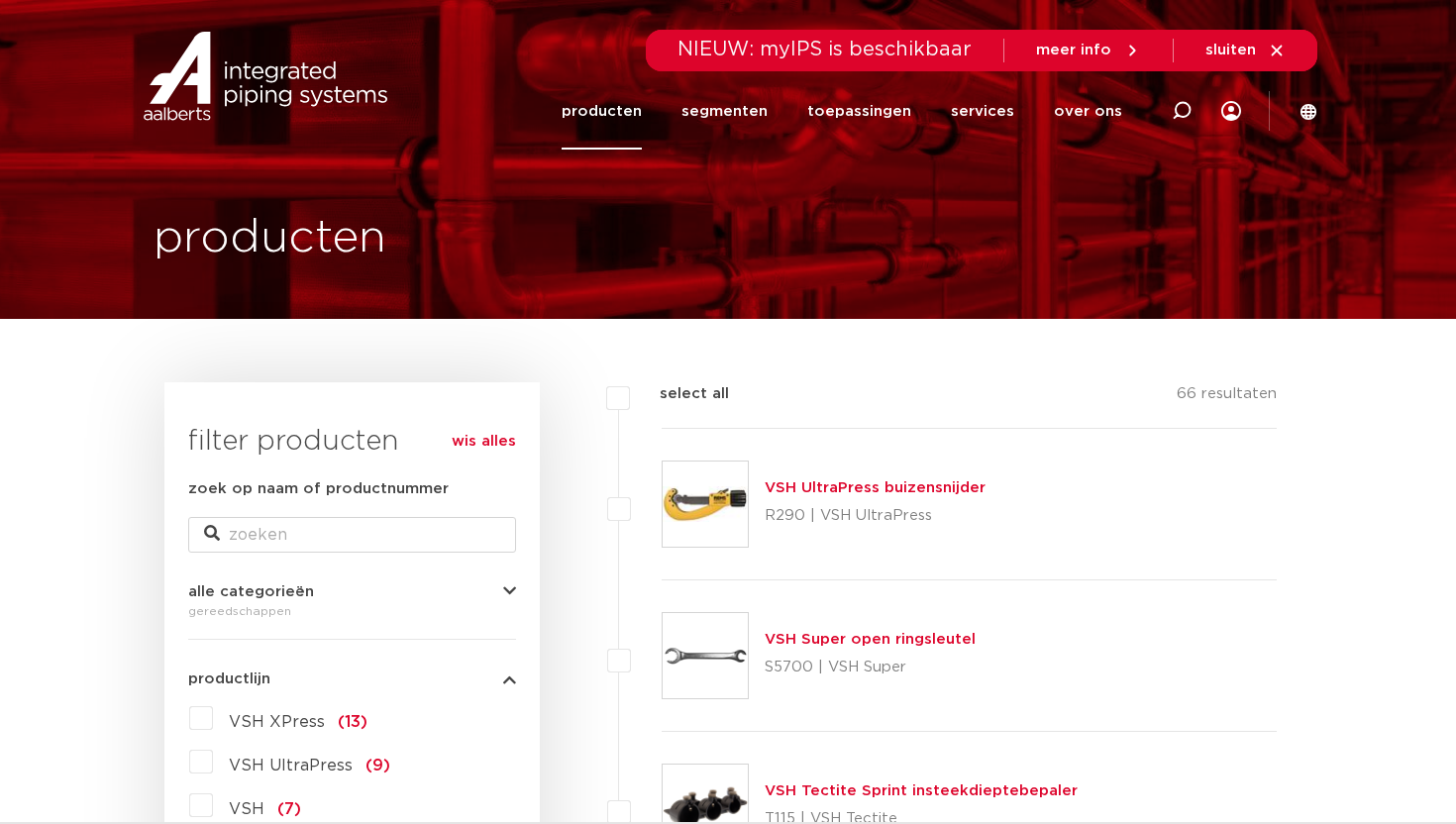 scroll, scrollTop: 0, scrollLeft: 0, axis: both 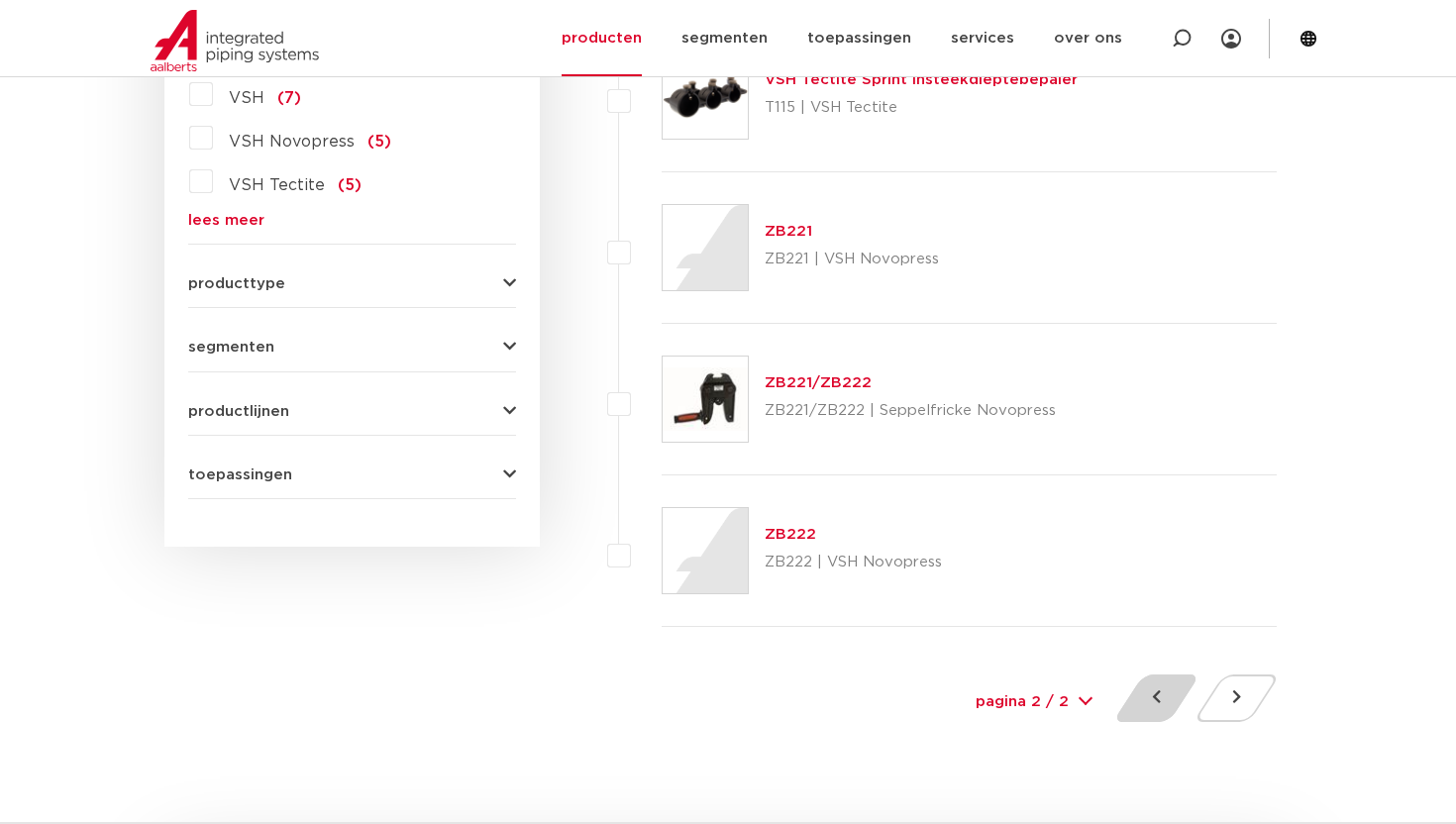 click at bounding box center (1156, 698) 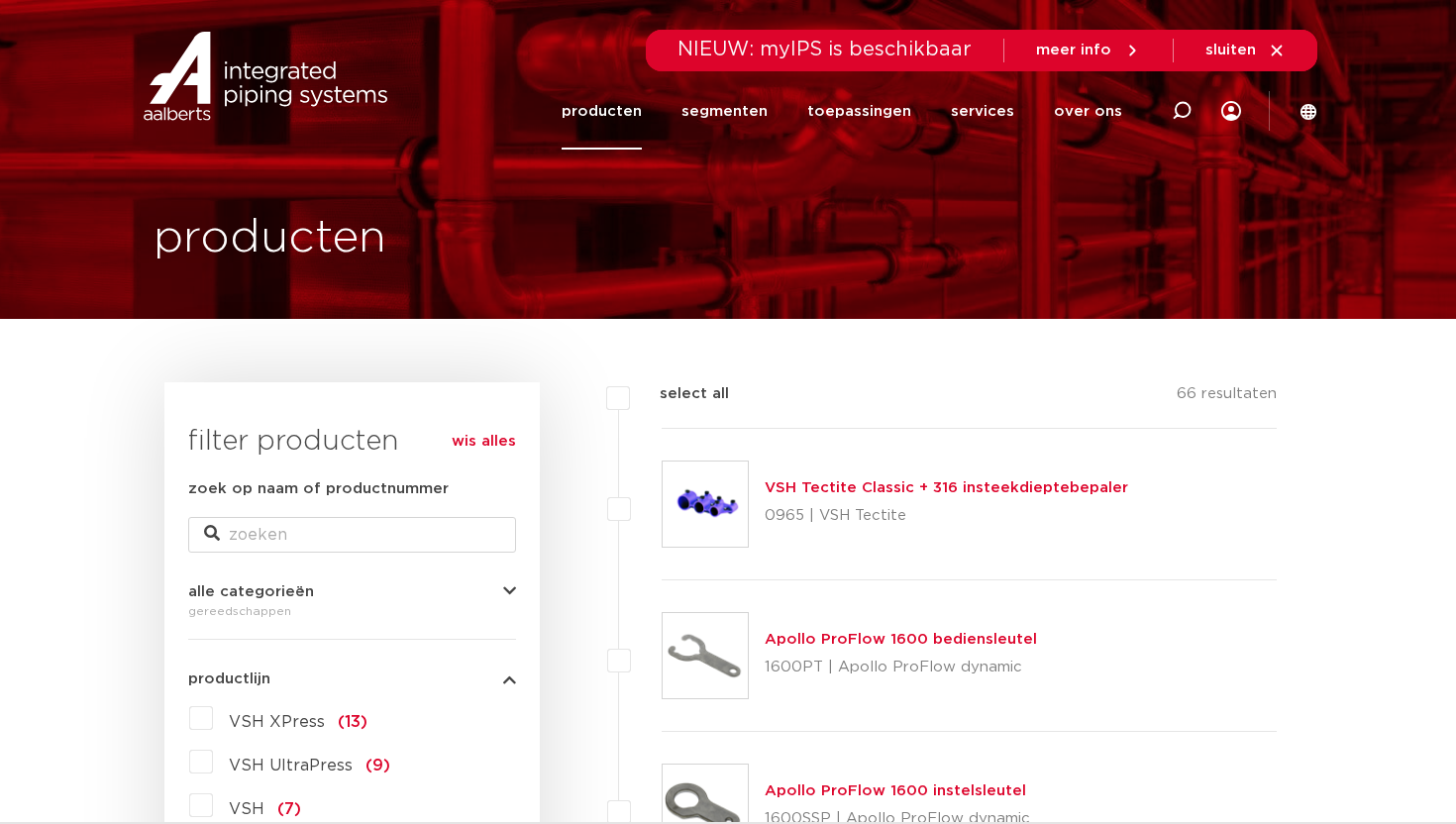 scroll, scrollTop: 0, scrollLeft: 0, axis: both 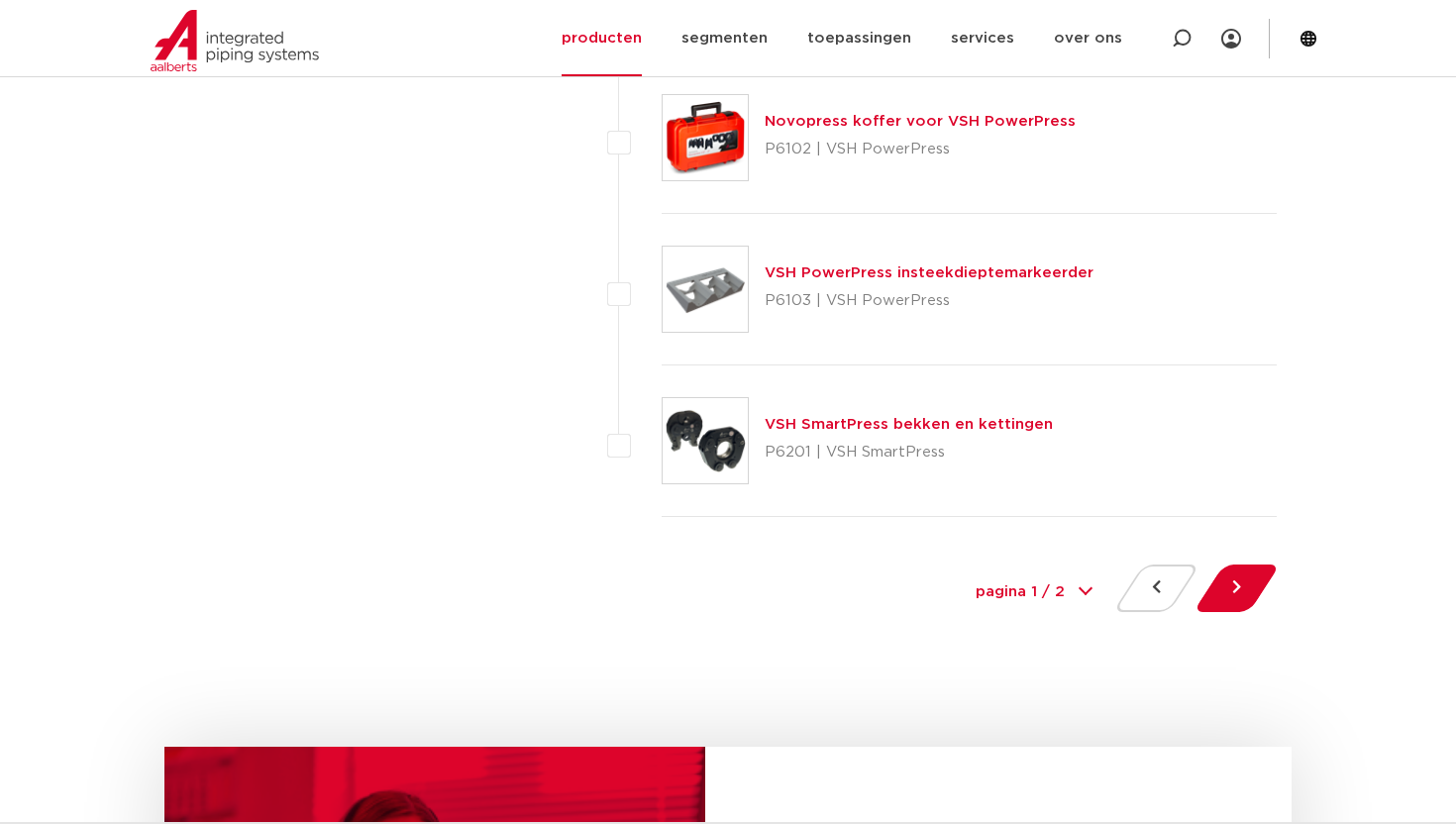 click on "VSH SmartPress bekken en kettingen" at bounding box center (908, 424) 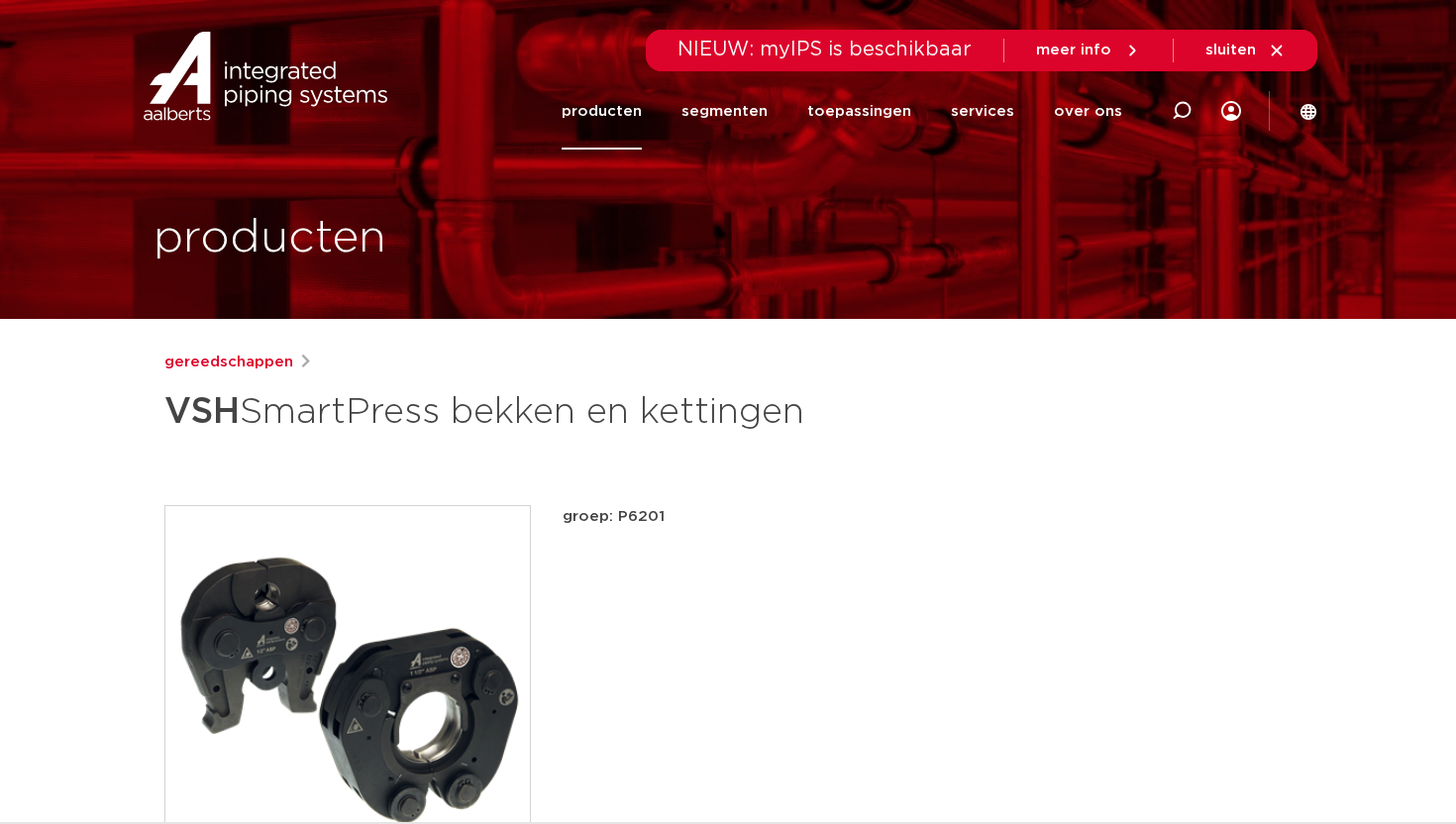 scroll, scrollTop: 0, scrollLeft: 0, axis: both 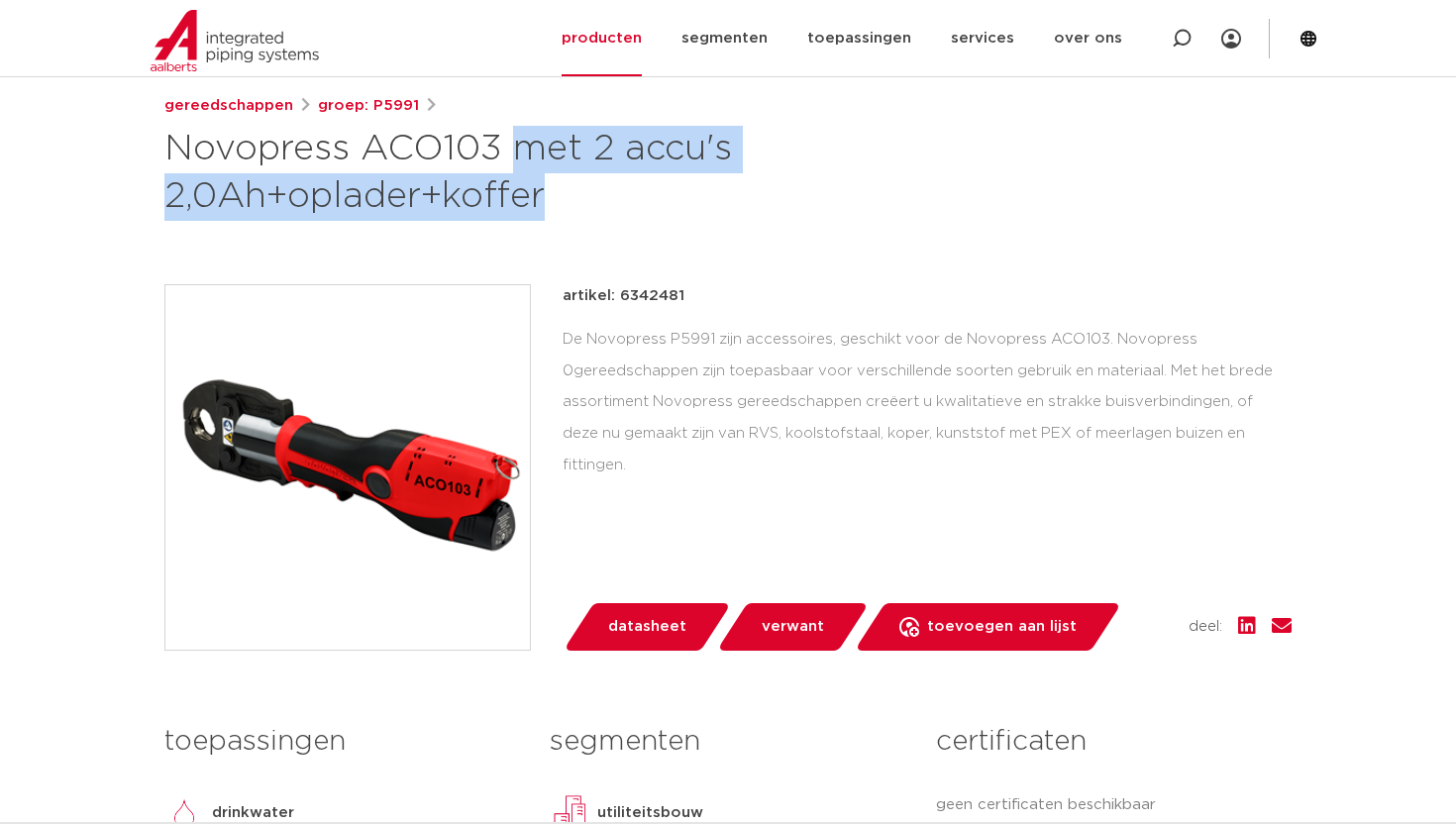 drag, startPoint x: 166, startPoint y: 137, endPoint x: 526, endPoint y: 241, distance: 374.72123 